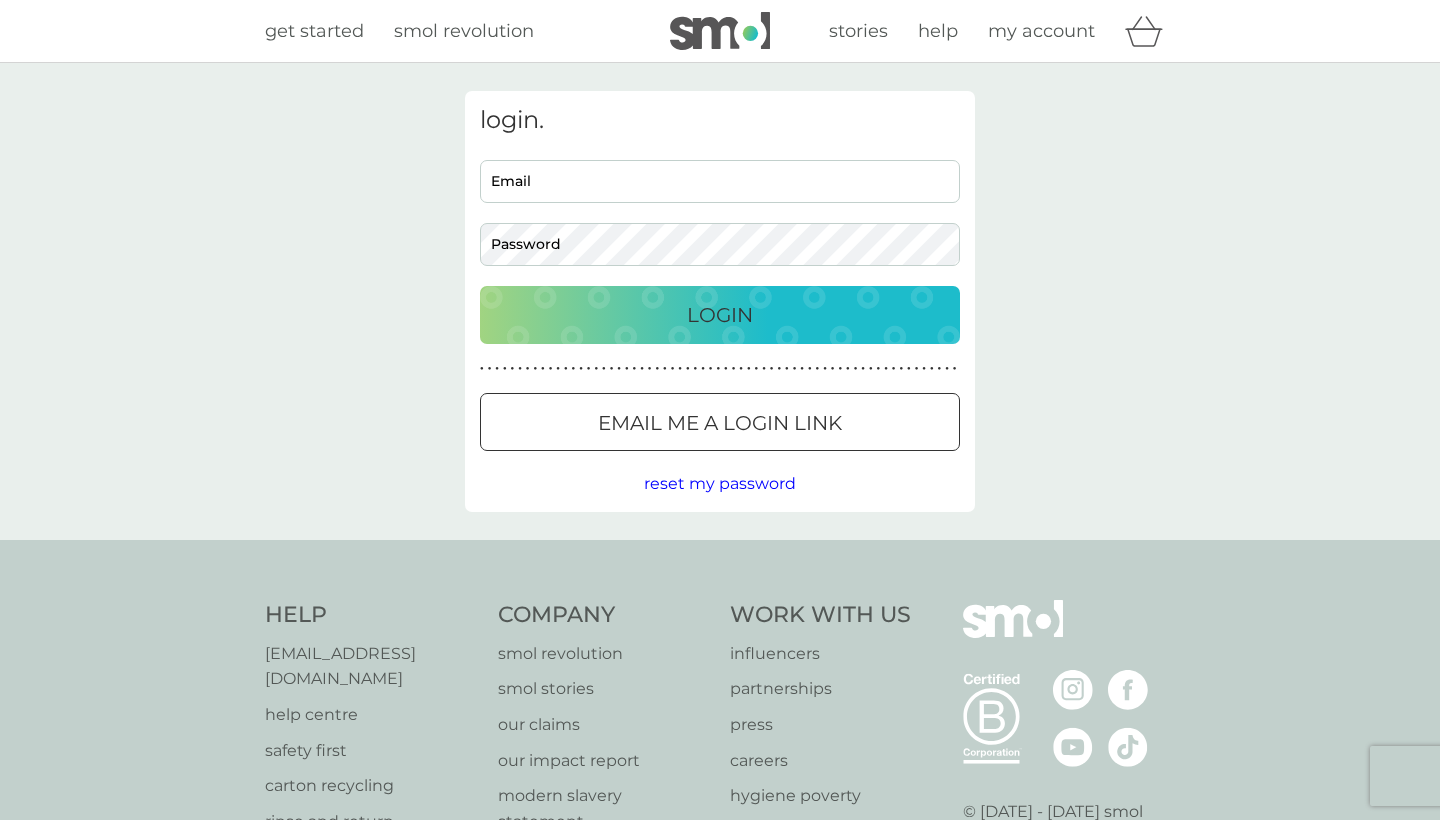 scroll, scrollTop: 0, scrollLeft: 0, axis: both 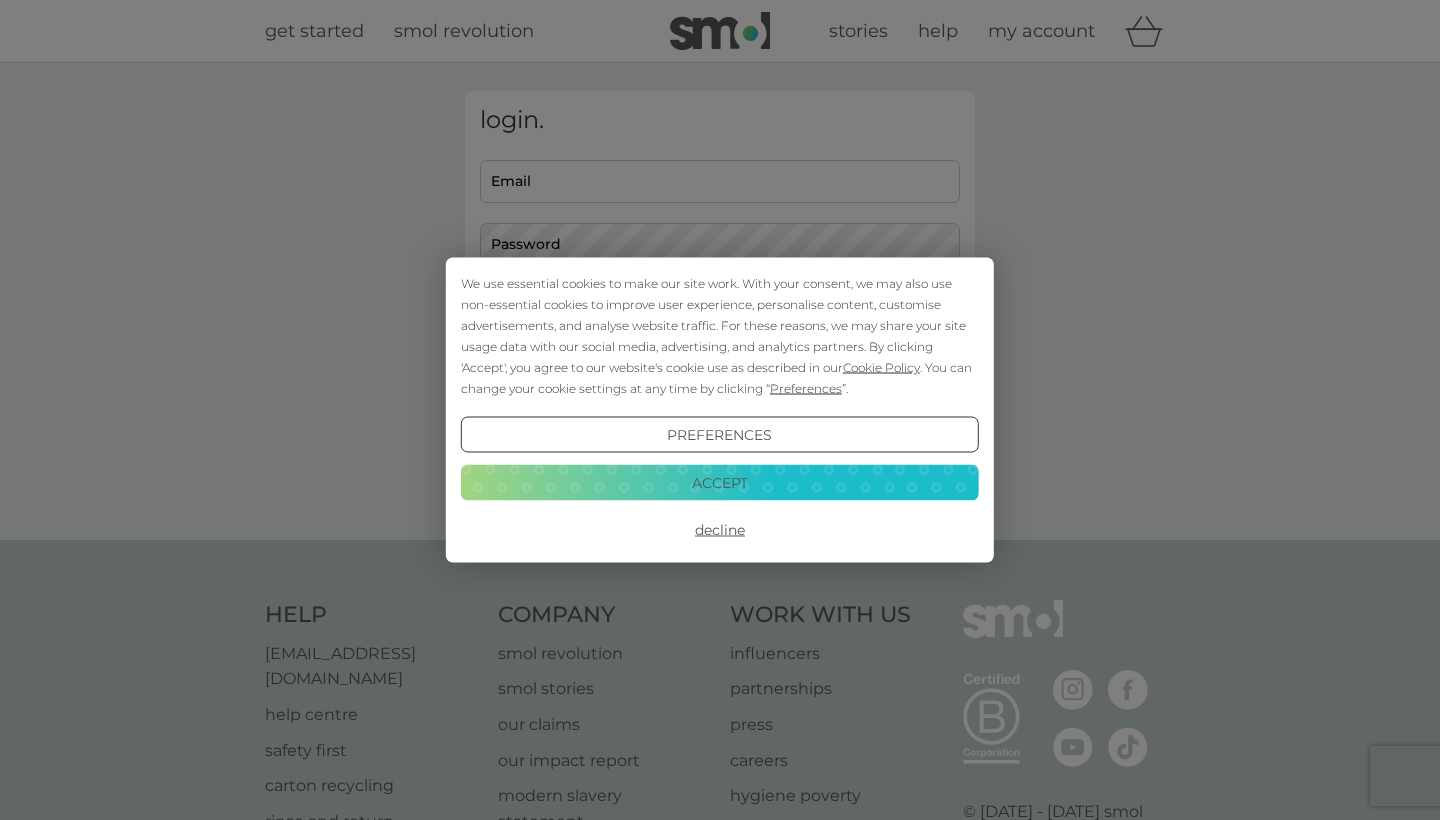 click on "Accept" at bounding box center [720, 482] 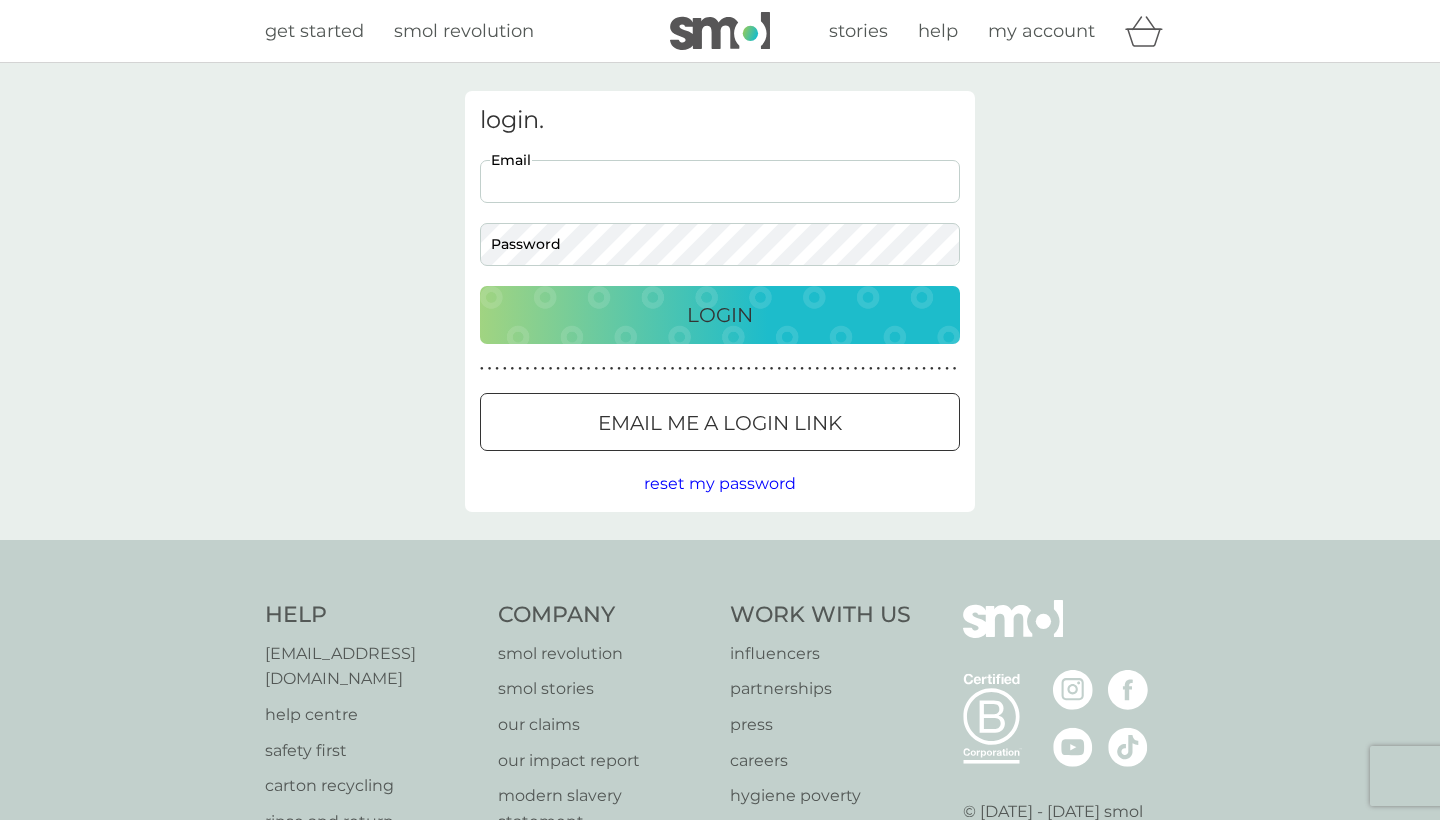 click on "Email" at bounding box center [720, 181] 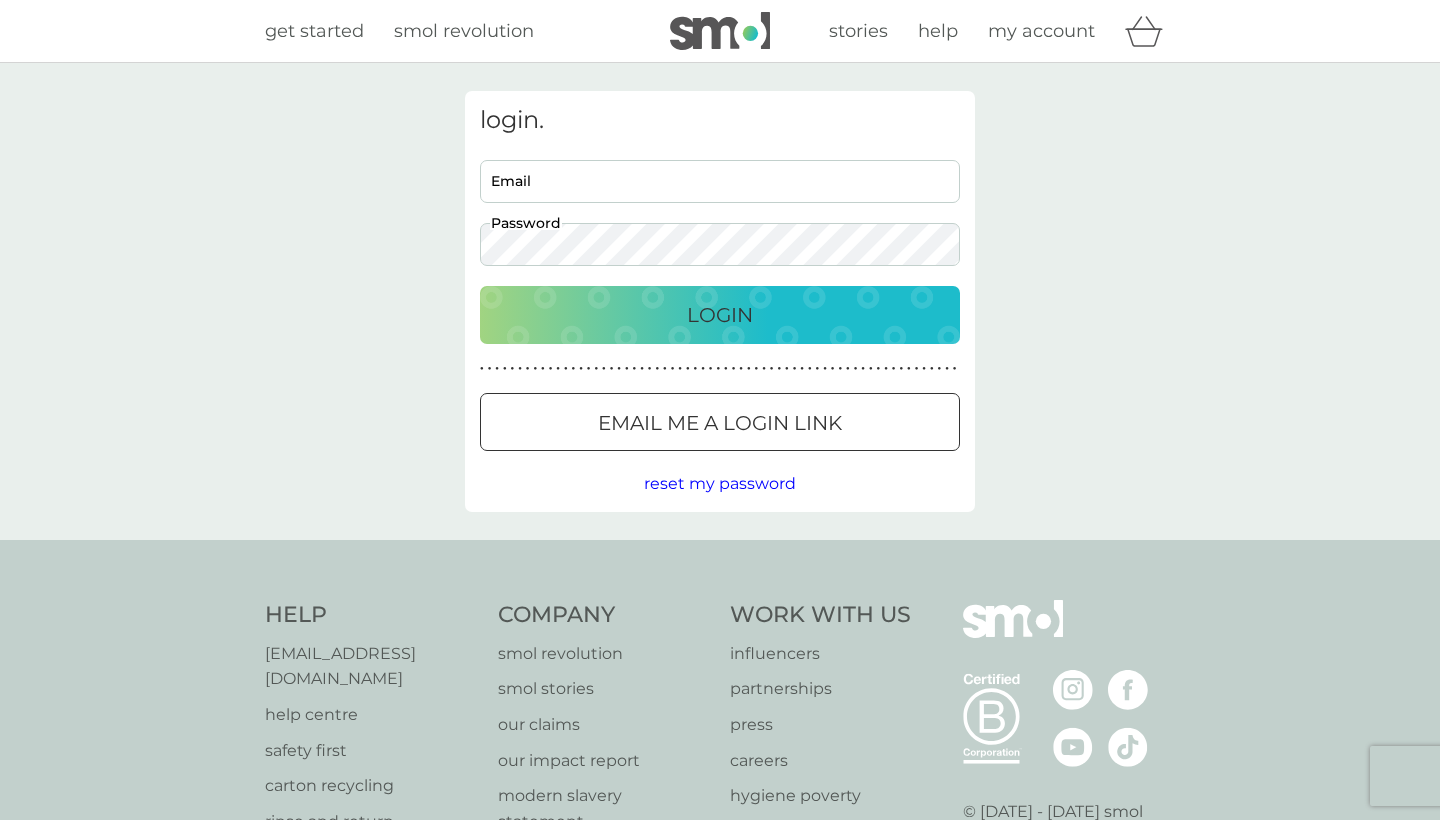 click on "Email" at bounding box center [720, 181] 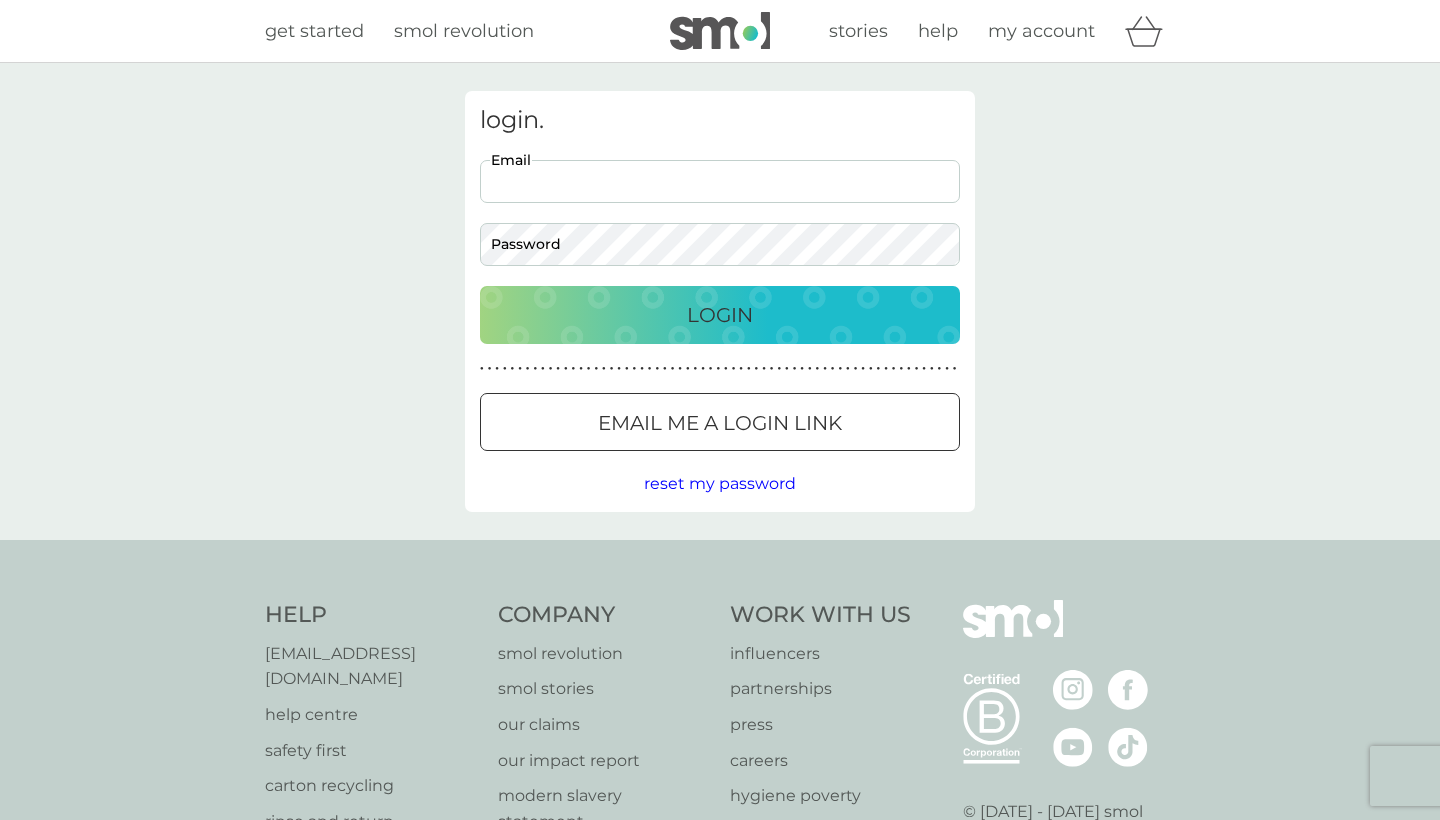 click on "Email" at bounding box center [720, 181] 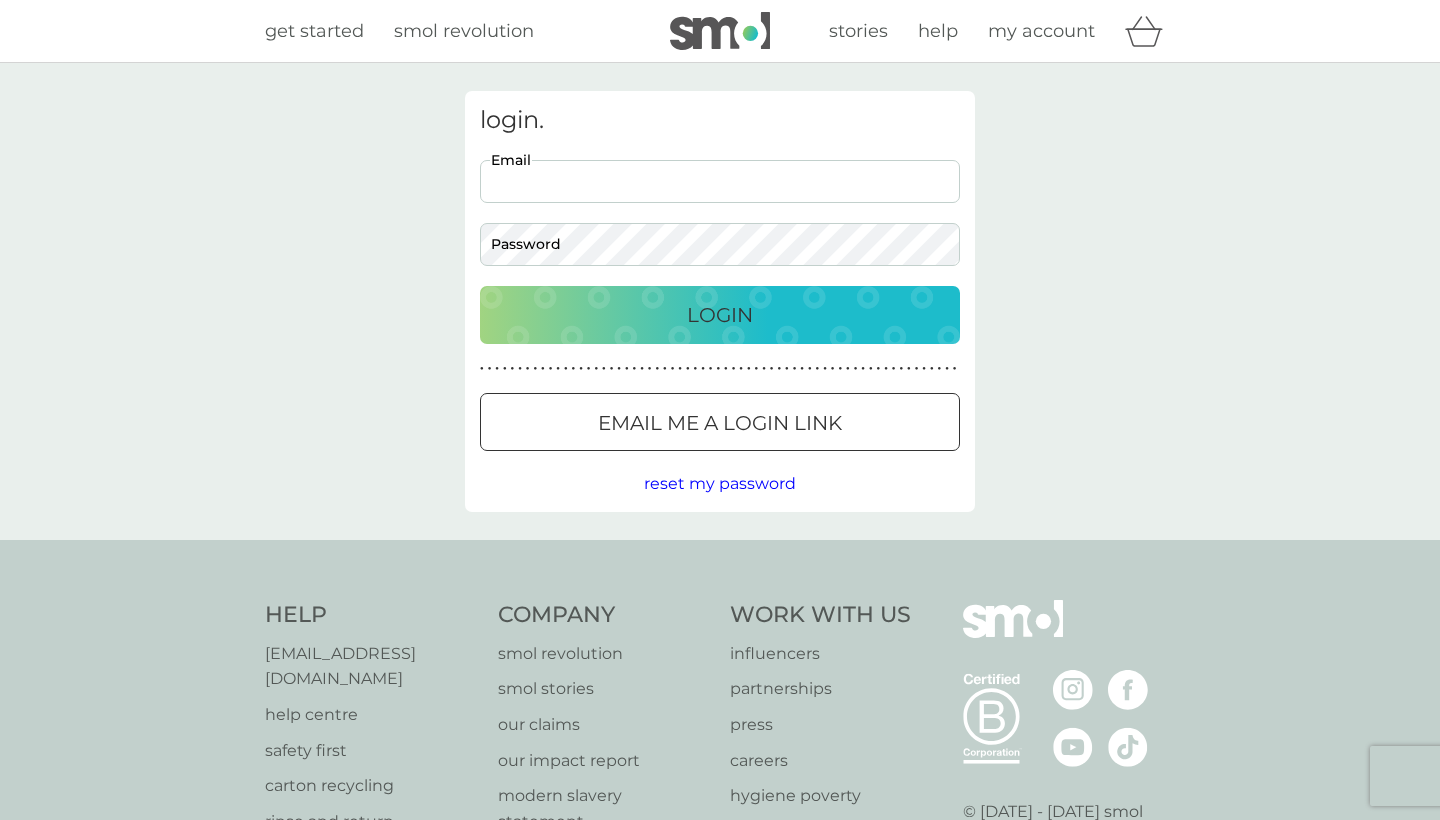 type on "[PERSON_NAME][EMAIL_ADDRESS][PERSON_NAME][DOMAIN_NAME]" 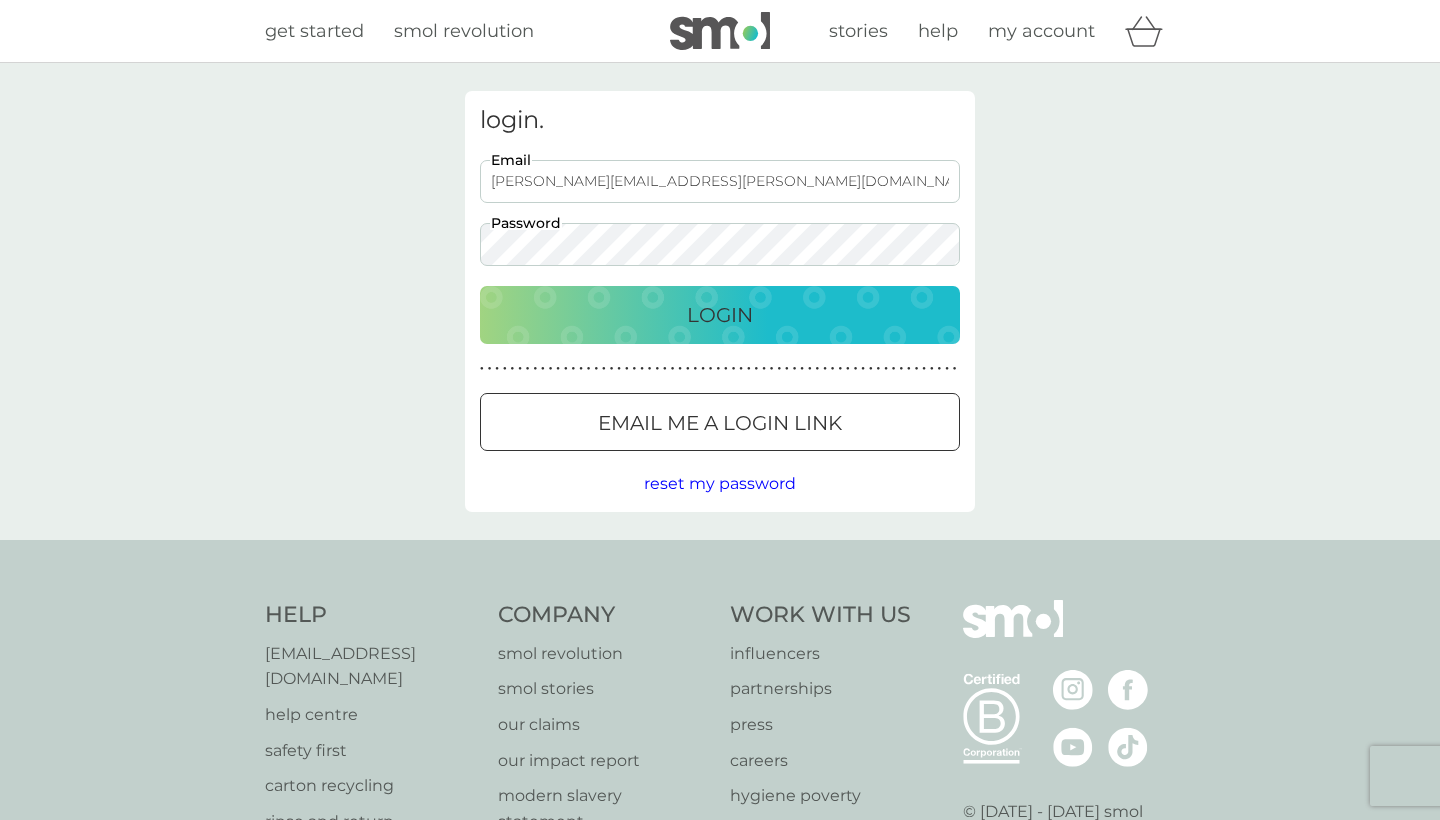 click on "Email me a login link" at bounding box center (720, 423) 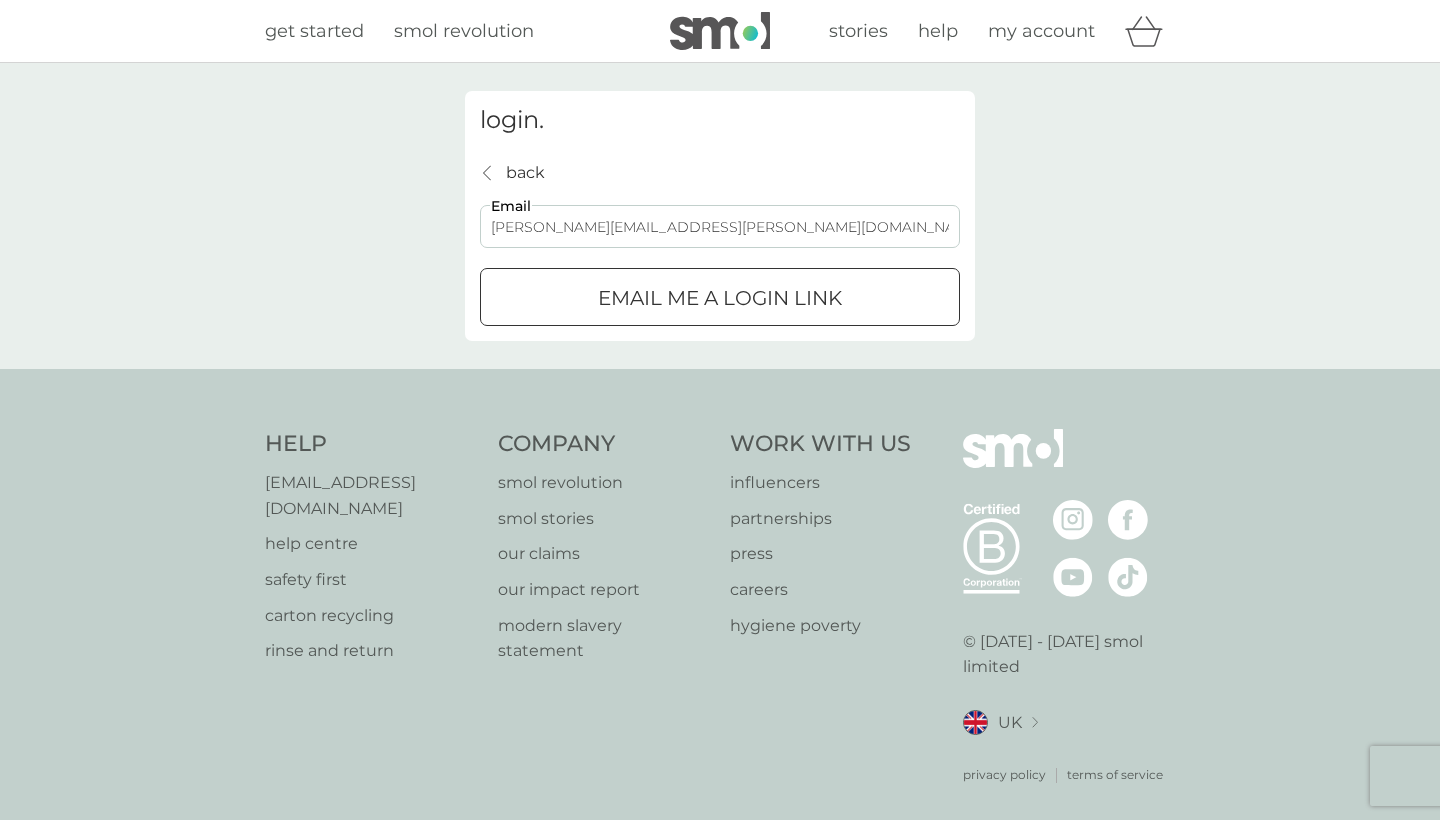 type on "[PERSON_NAME][EMAIL_ADDRESS][PERSON_NAME][DOMAIN_NAME]" 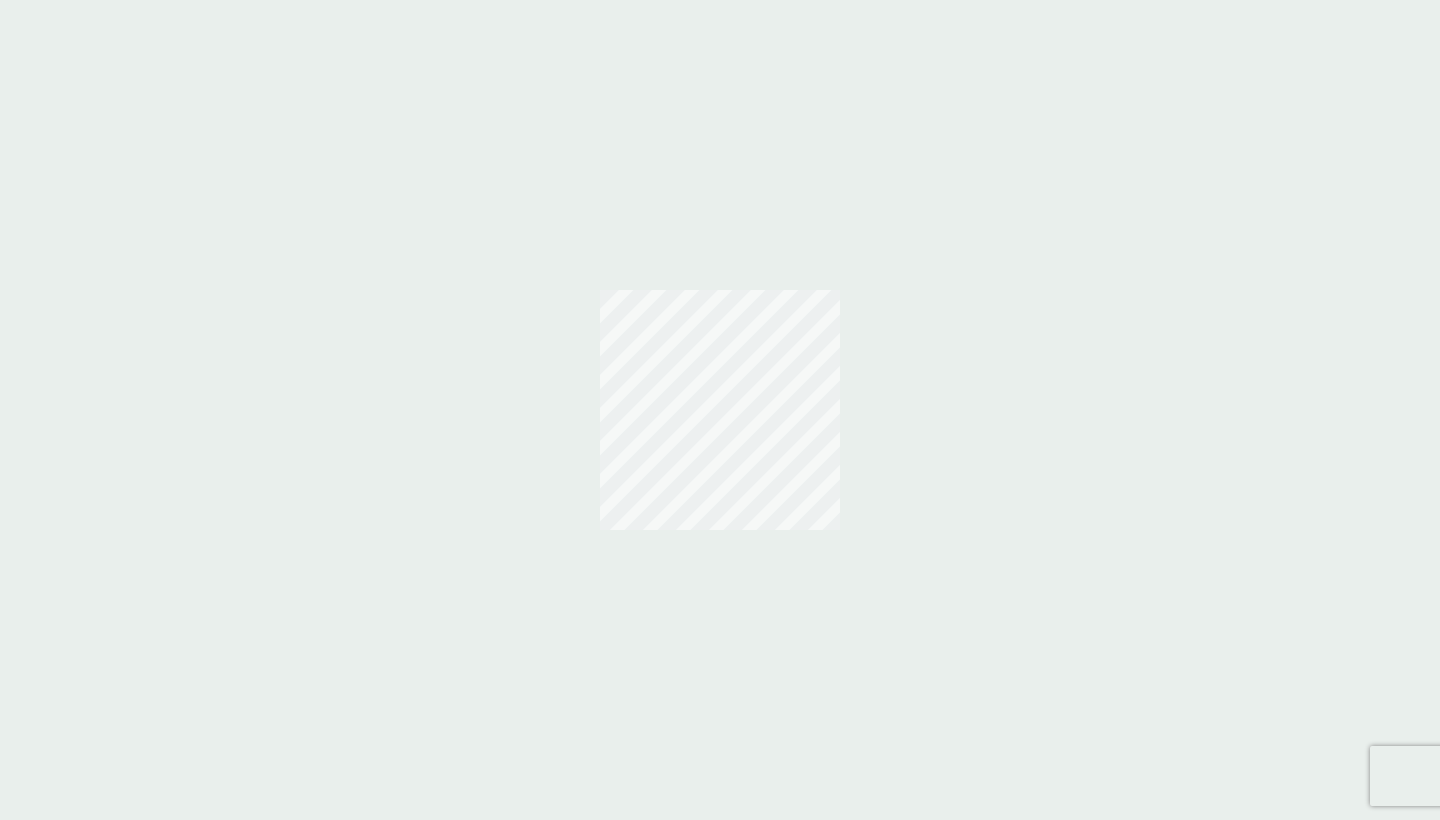 scroll, scrollTop: 0, scrollLeft: 0, axis: both 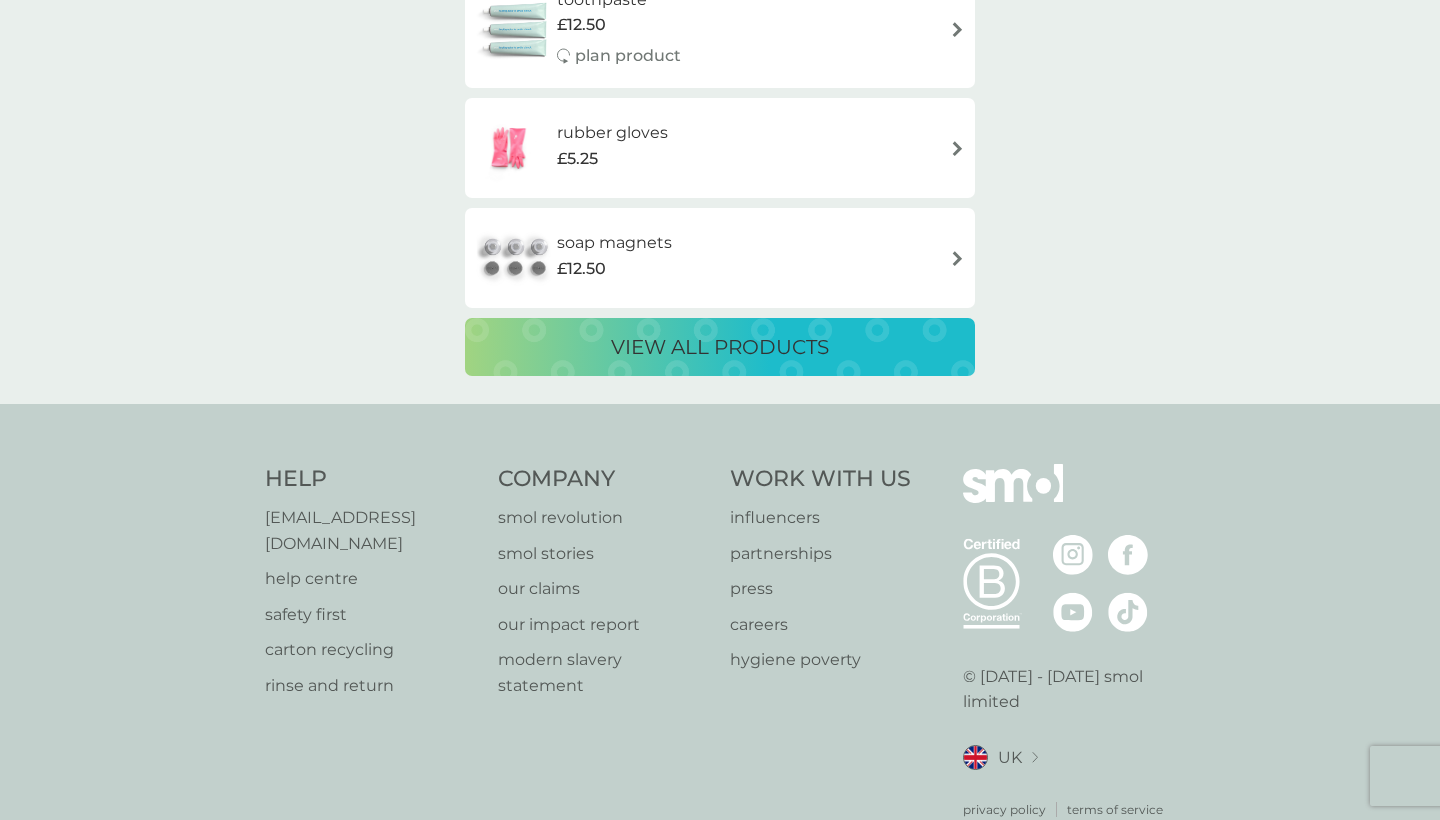 click on "view all products" at bounding box center [720, 347] 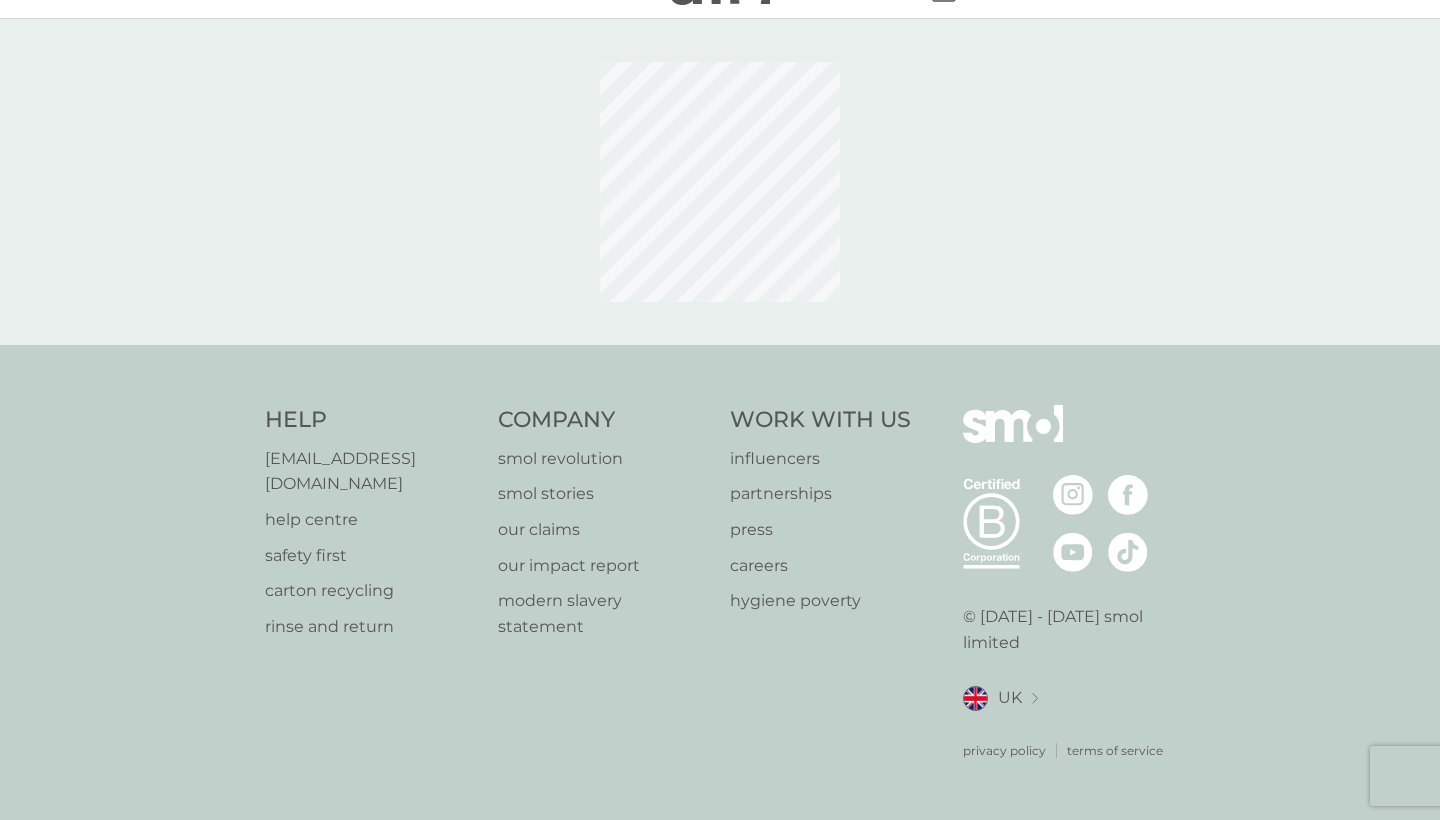 scroll, scrollTop: 0, scrollLeft: 0, axis: both 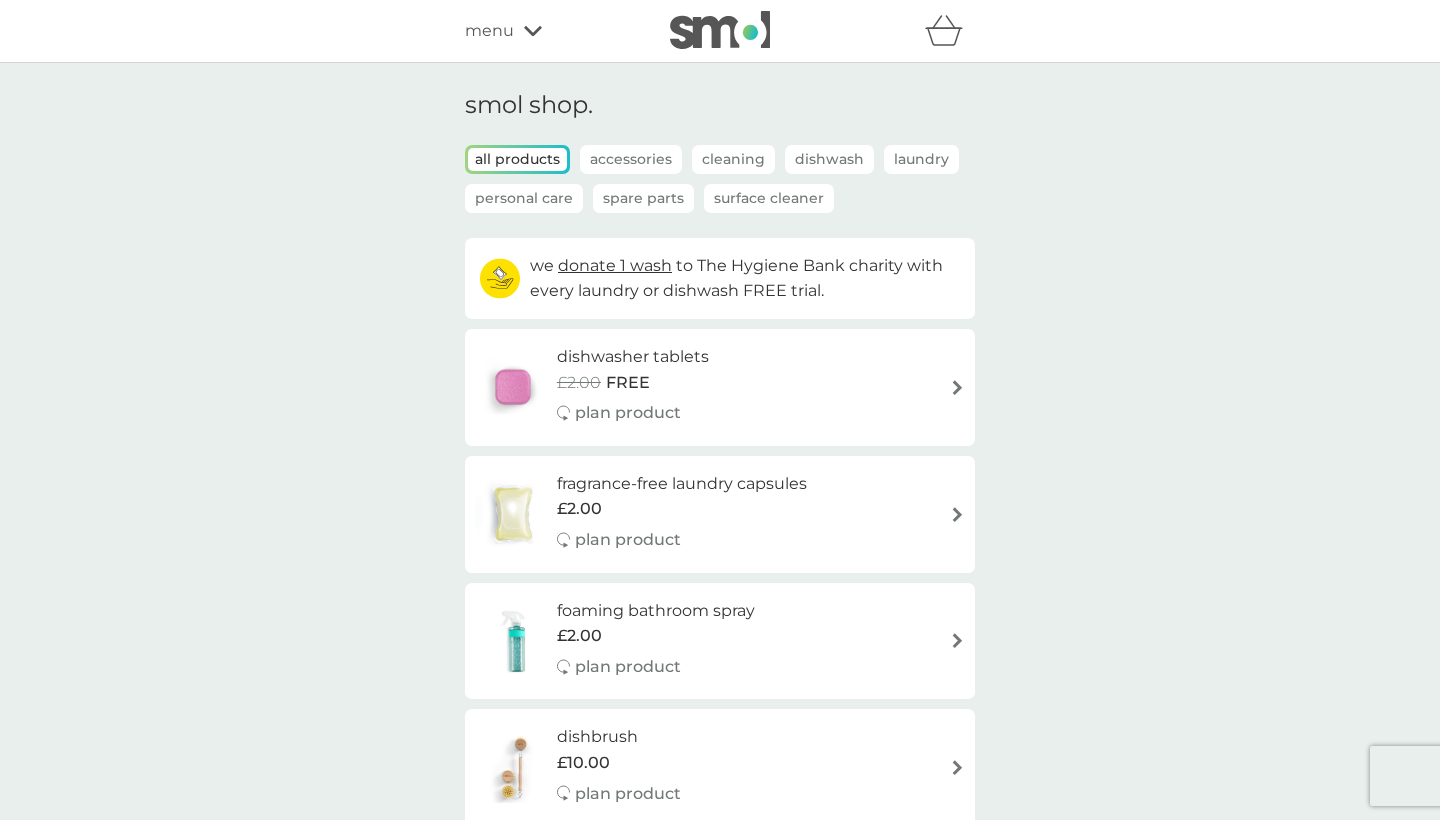 click on "Laundry" at bounding box center (921, 159) 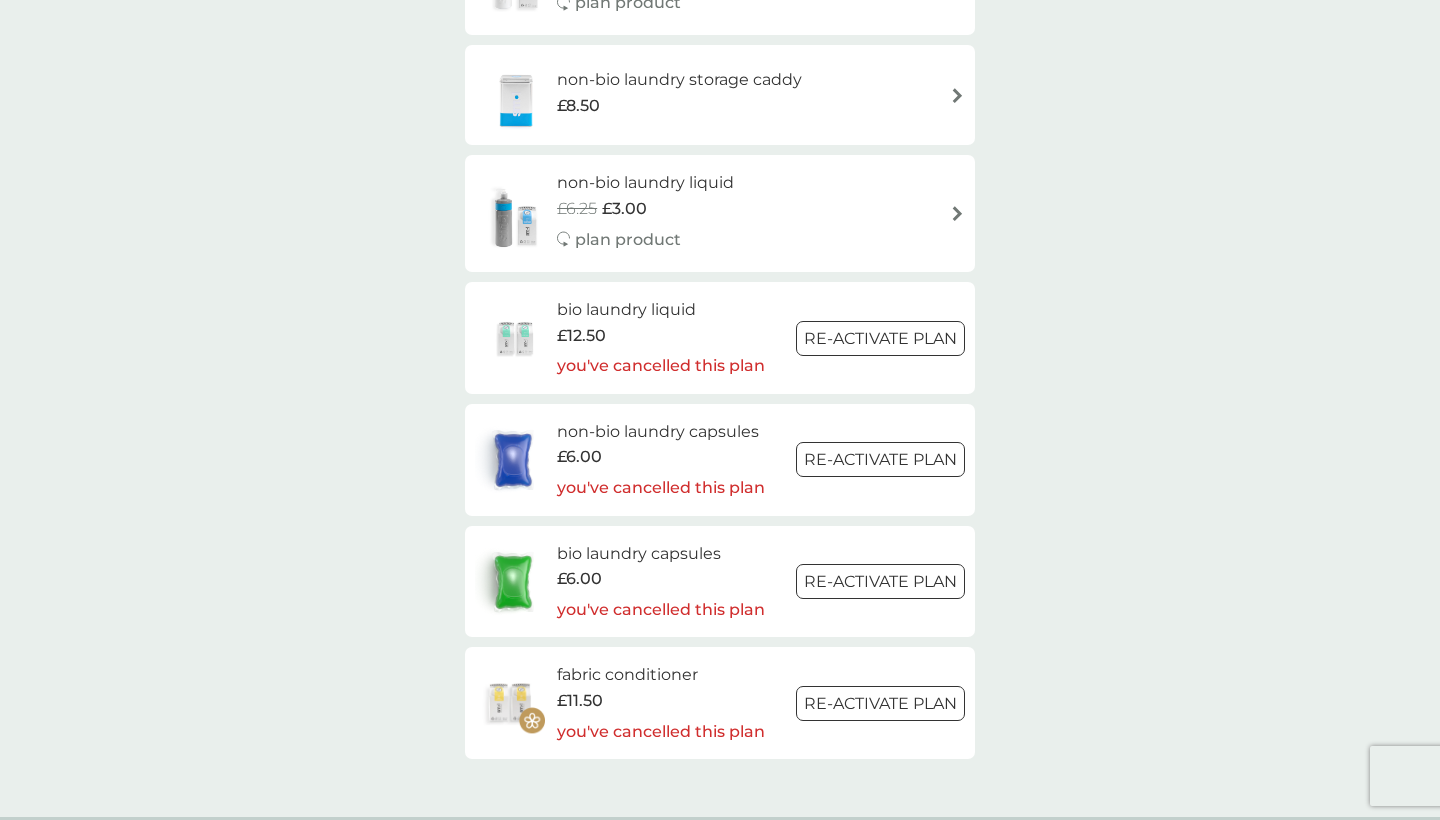 scroll, scrollTop: 776, scrollLeft: 0, axis: vertical 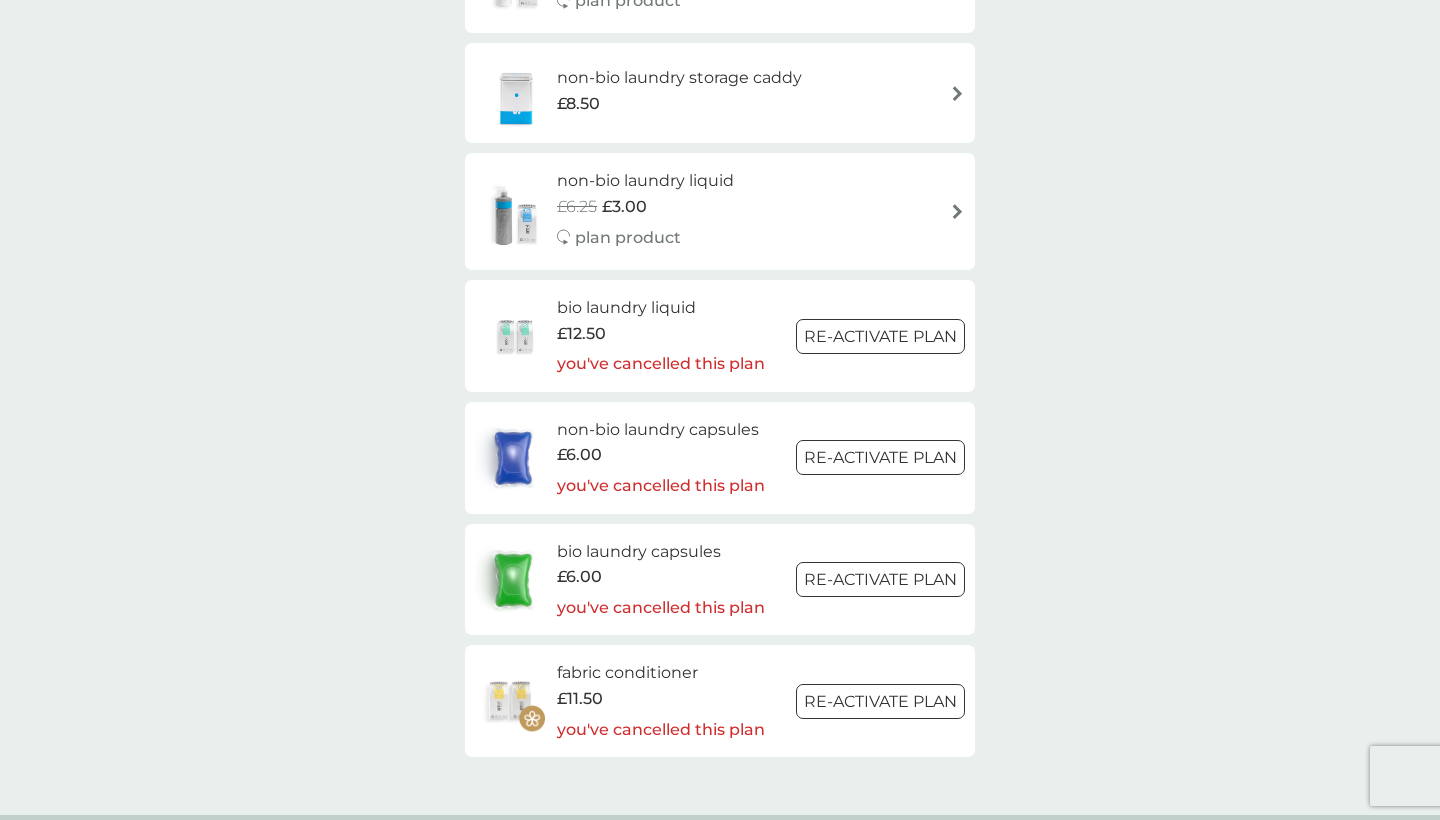 click on "Re-activate Plan" at bounding box center (880, 336) 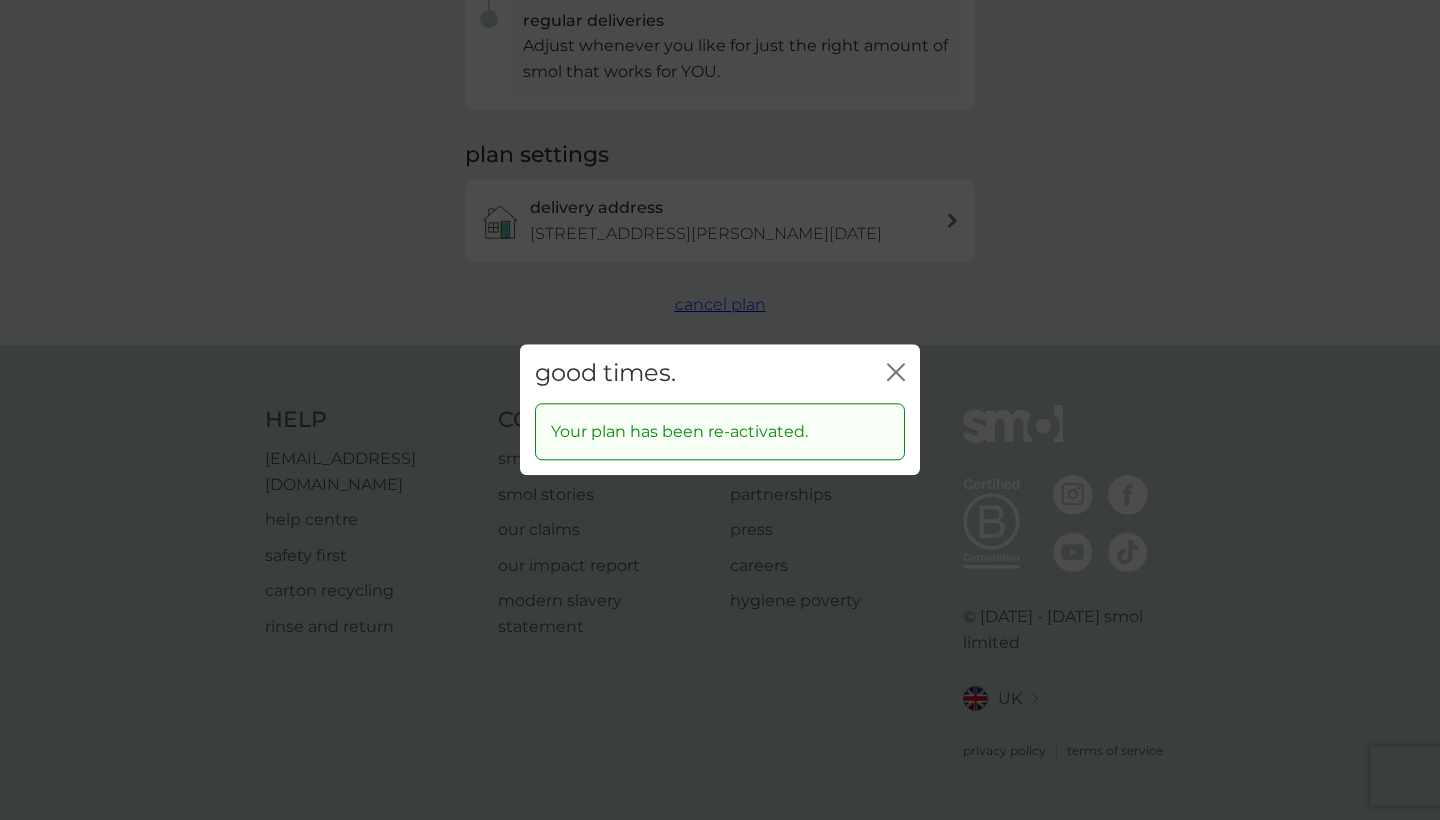 scroll, scrollTop: 0, scrollLeft: 0, axis: both 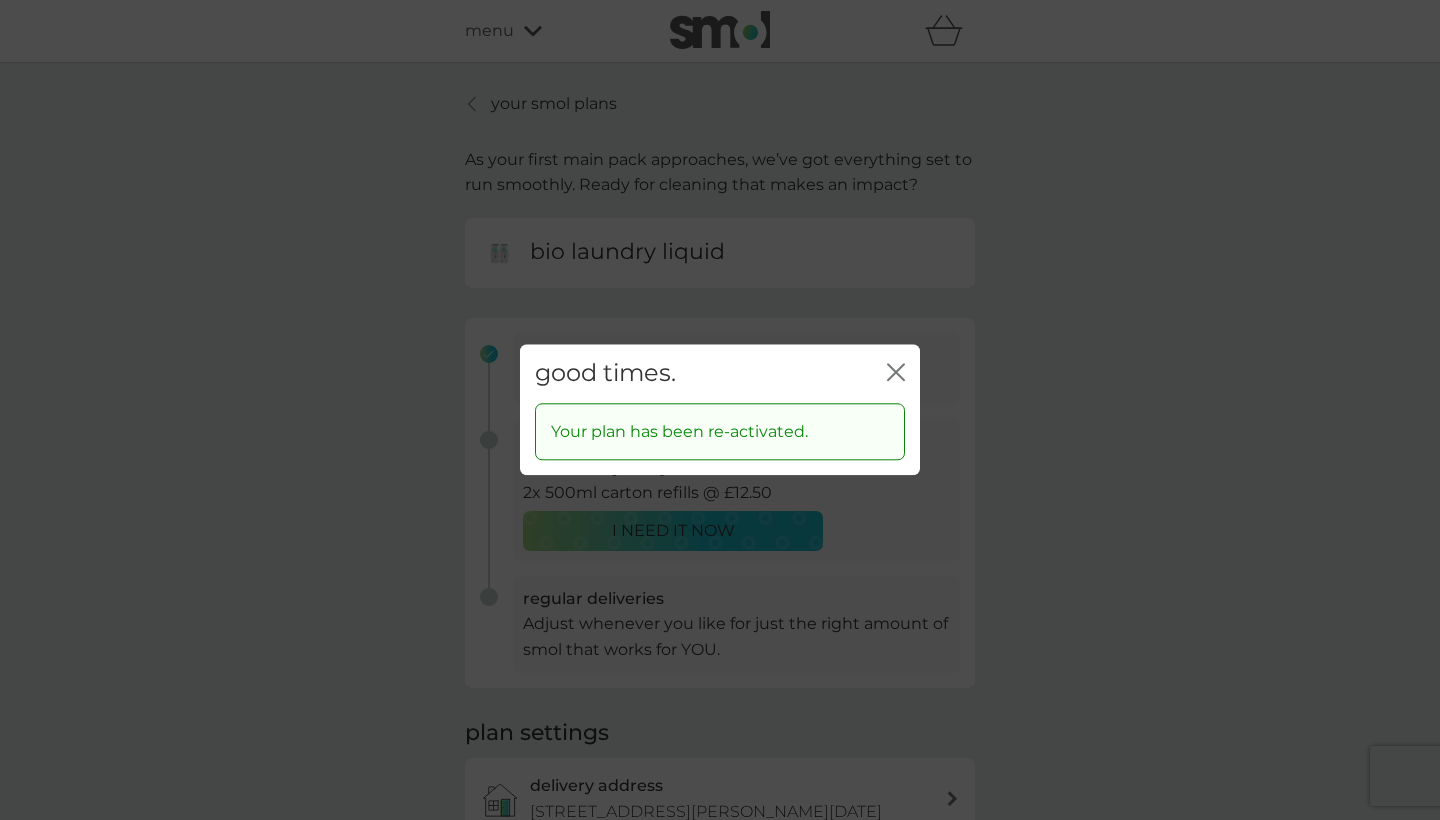 click on "close" 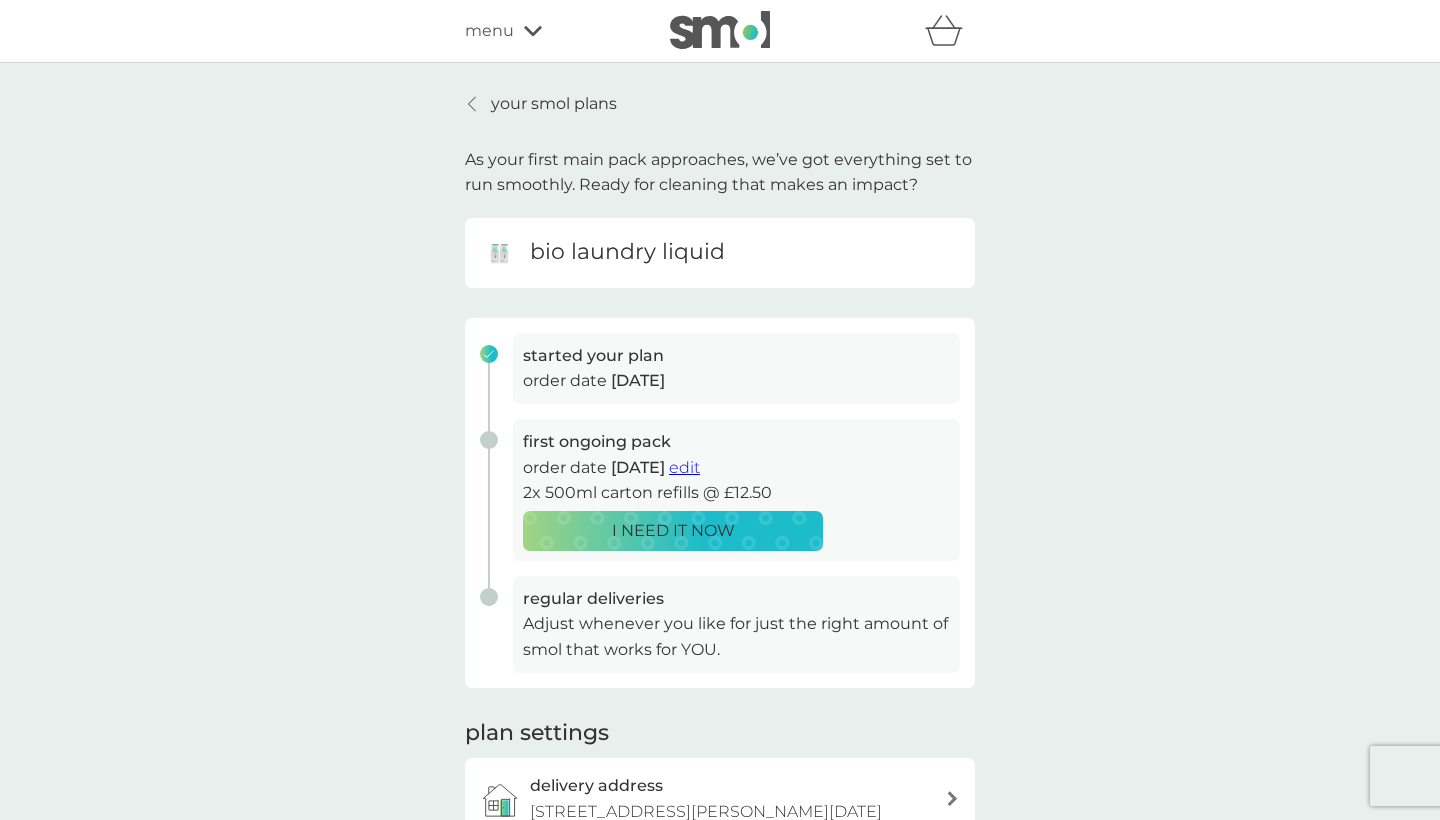 click on "I NEED IT NOW" at bounding box center (673, 531) 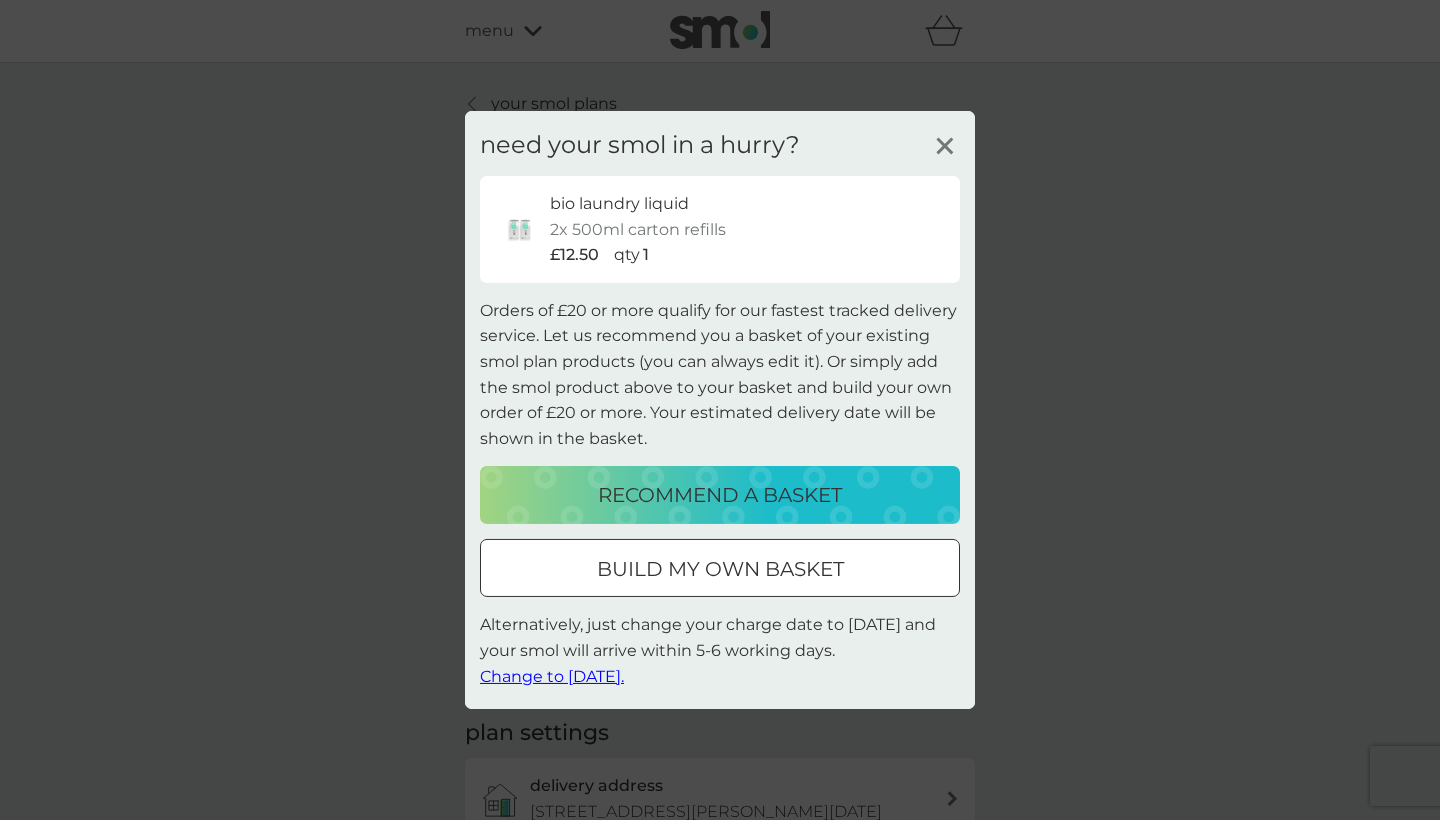 click on "build my own basket" at bounding box center (720, 569) 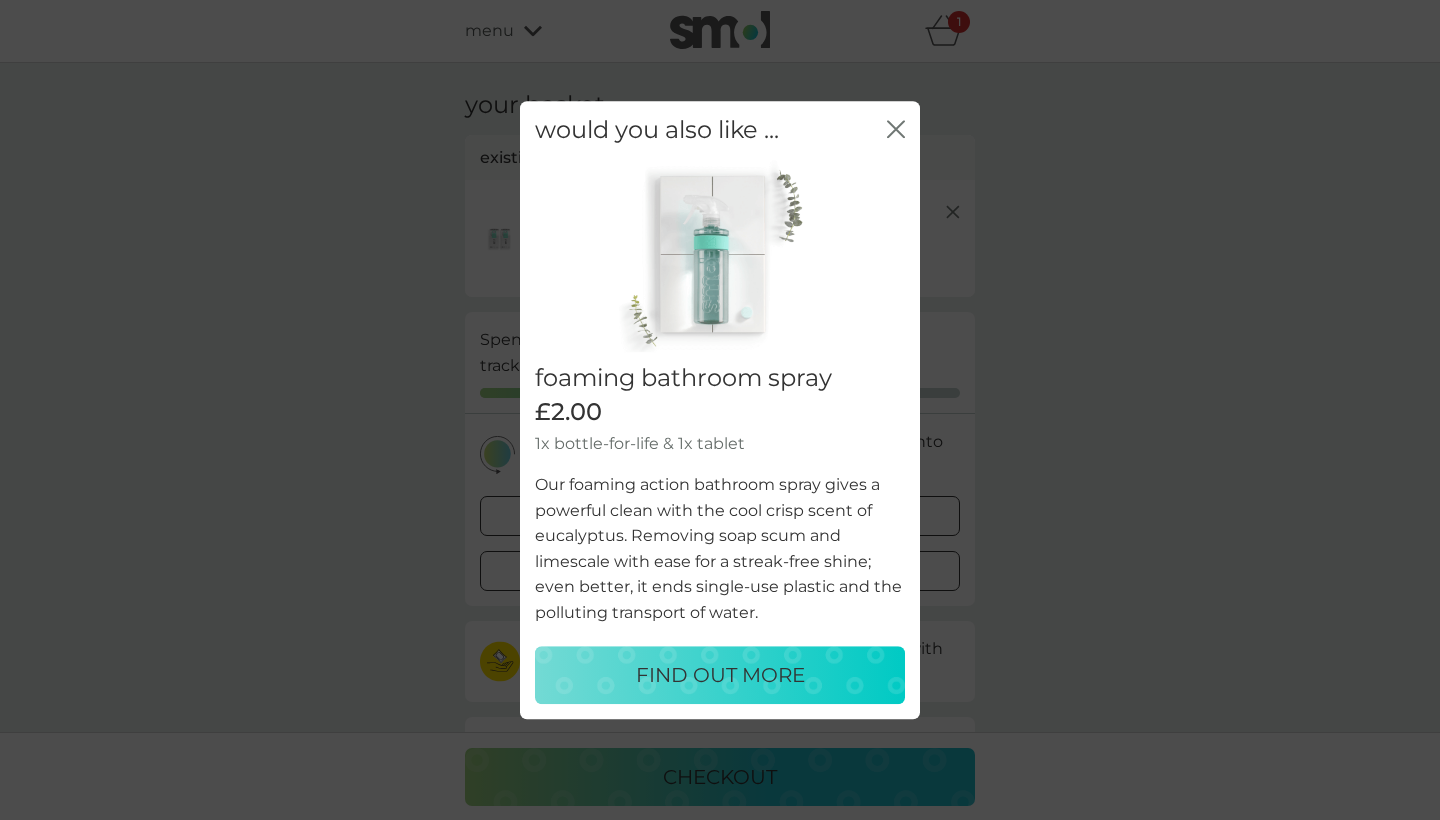 click 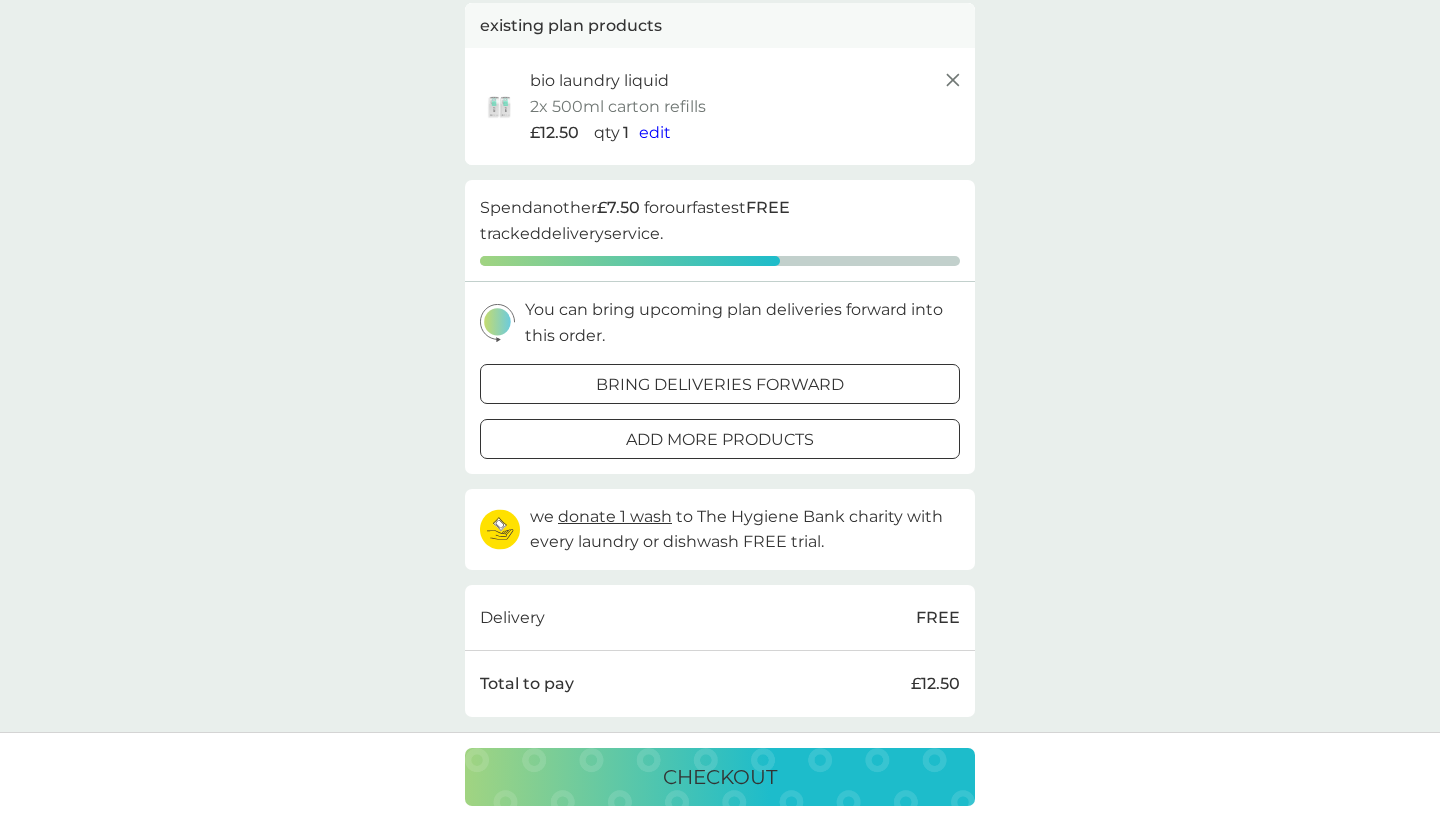 scroll, scrollTop: 128, scrollLeft: 0, axis: vertical 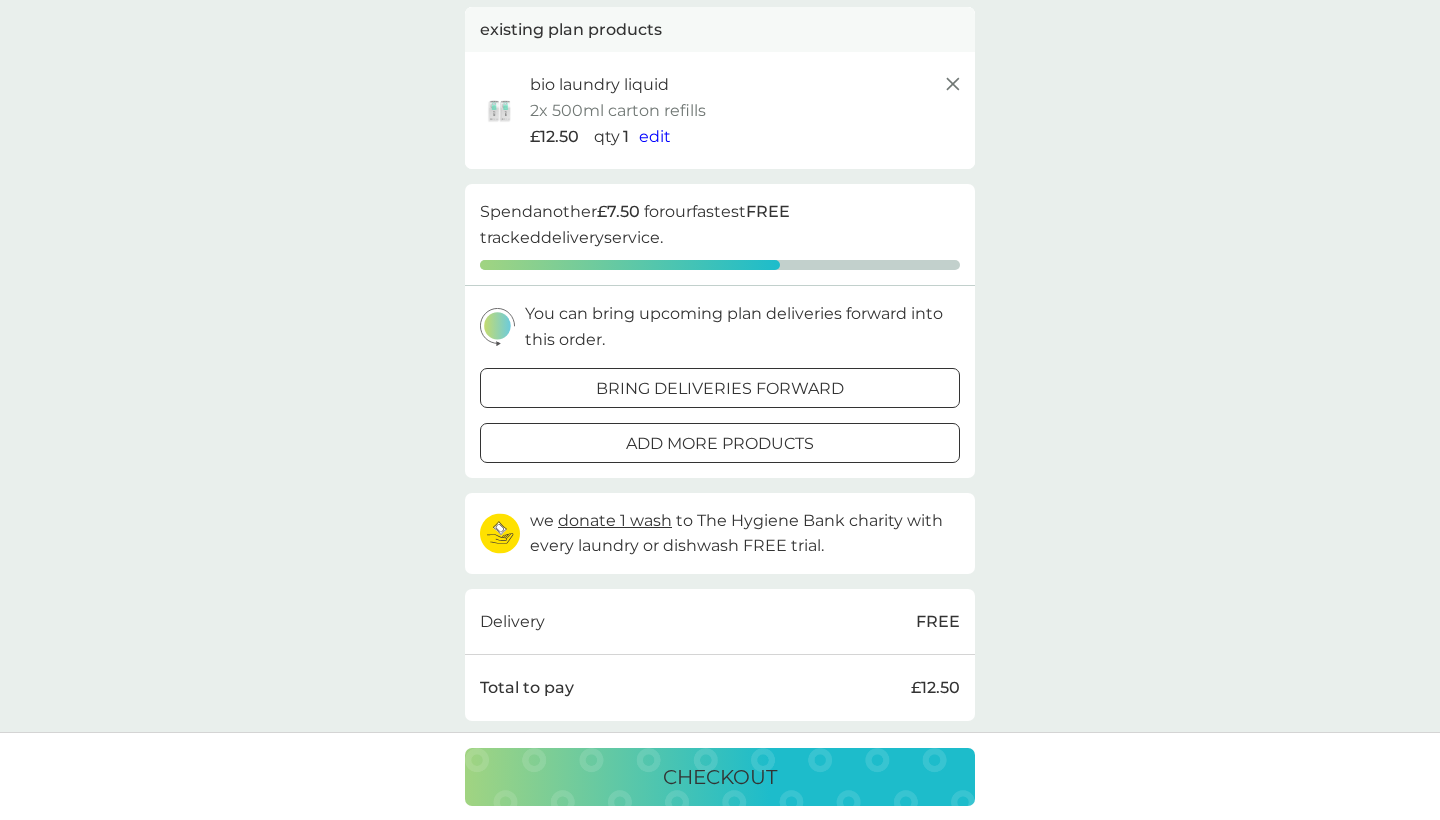 click on "add more products" at bounding box center [720, 444] 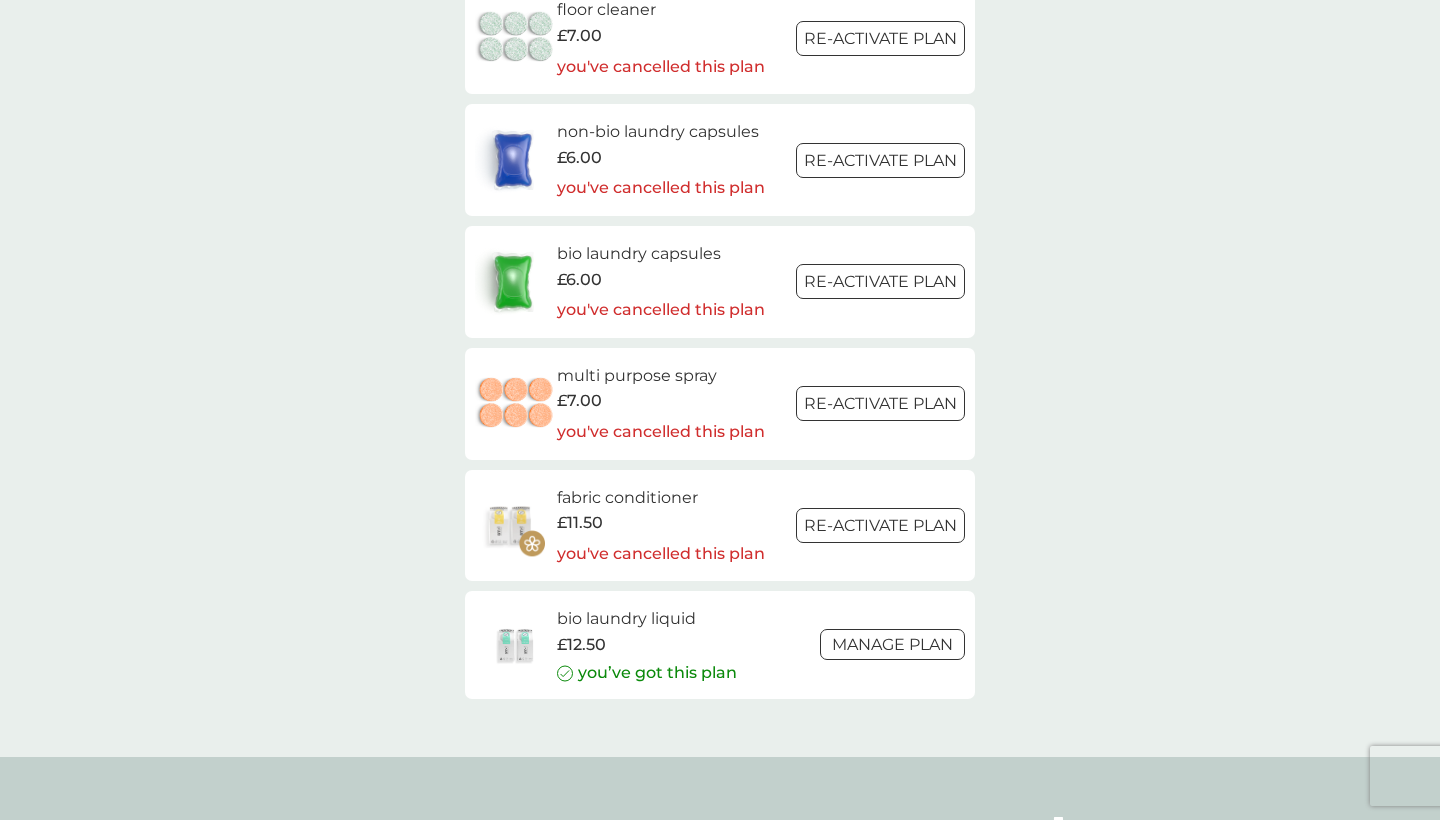 scroll, scrollTop: 2826, scrollLeft: 0, axis: vertical 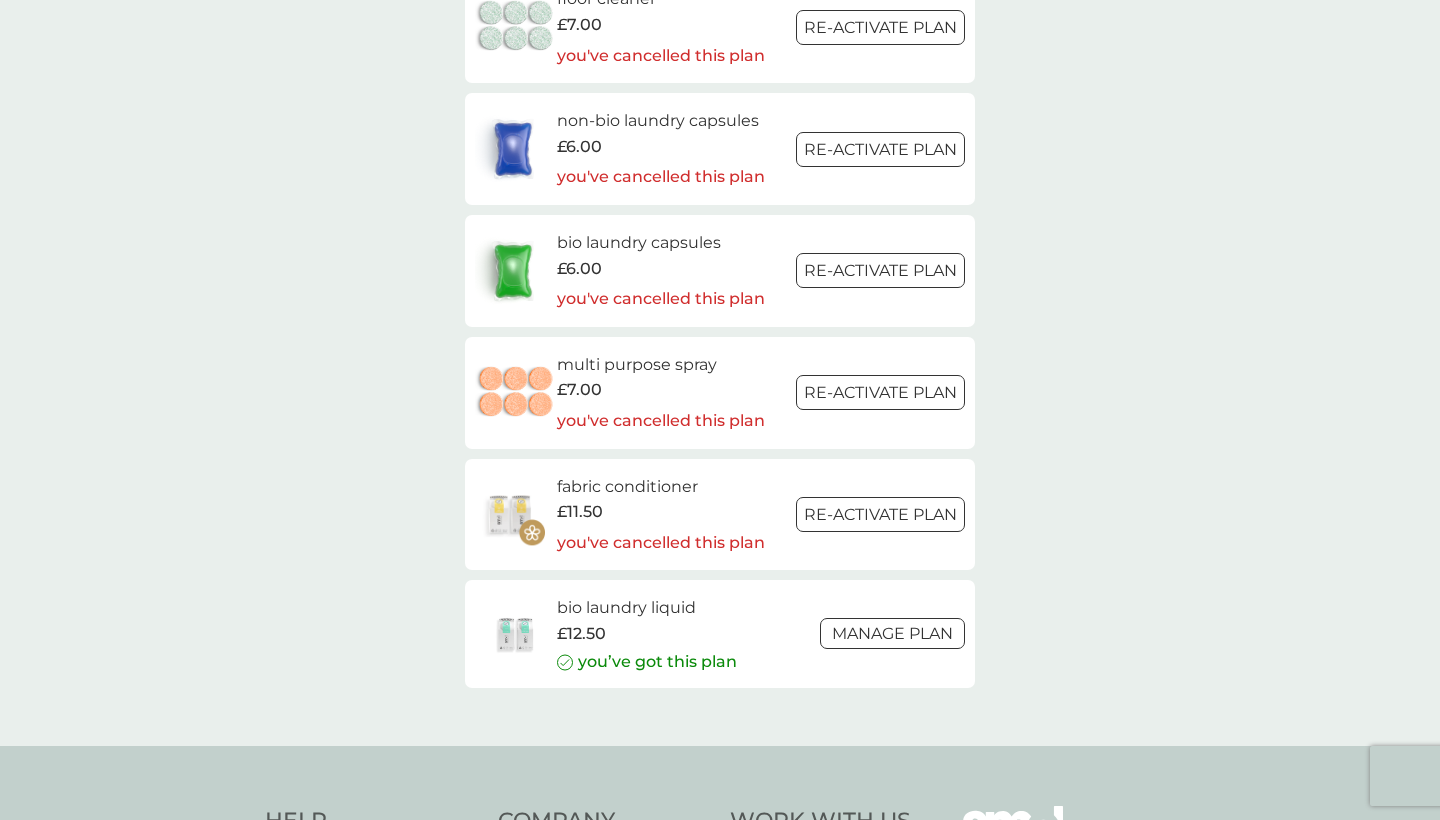 click on "Manage plan" at bounding box center [892, 633] 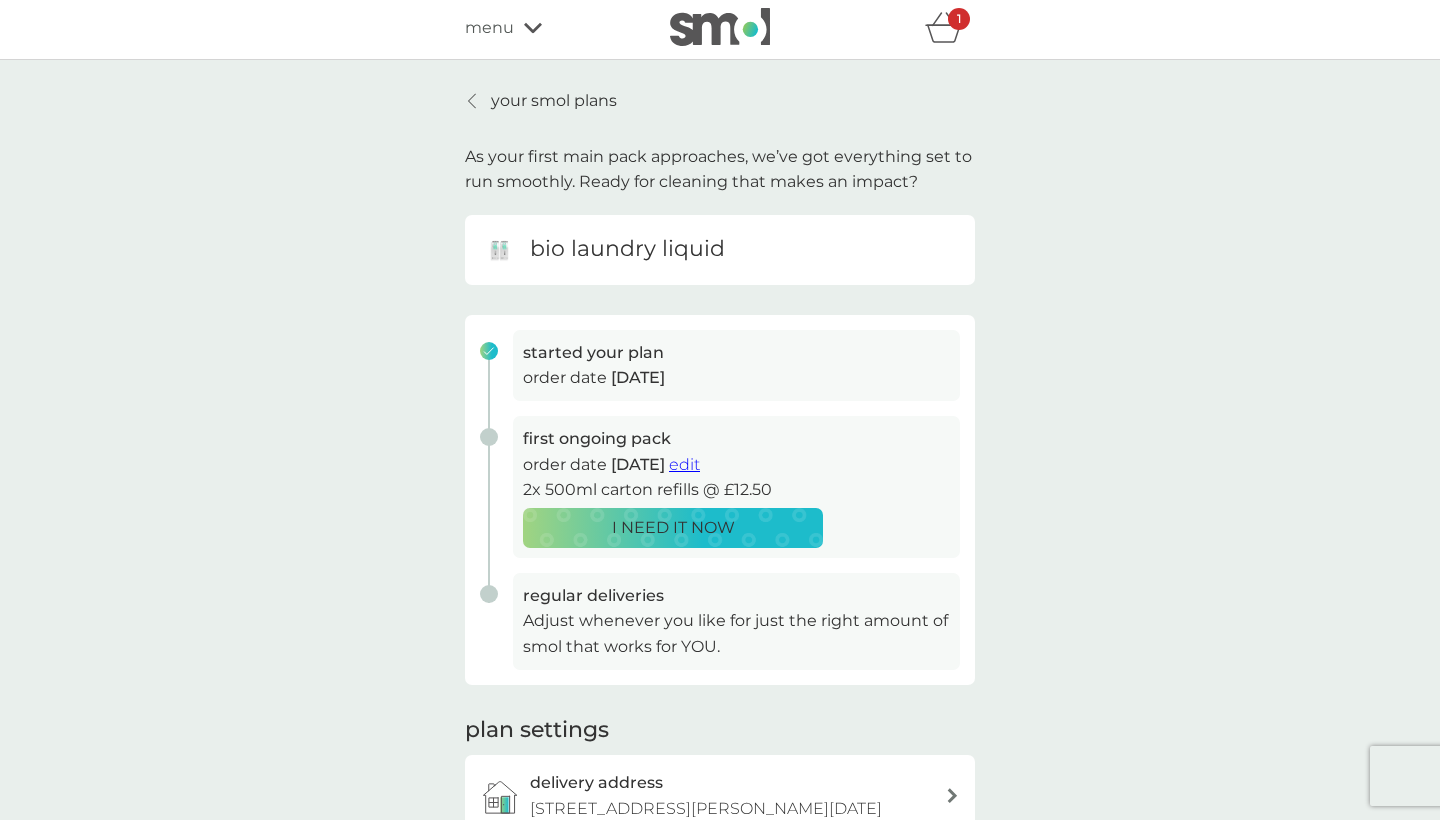 scroll, scrollTop: 2, scrollLeft: 0, axis: vertical 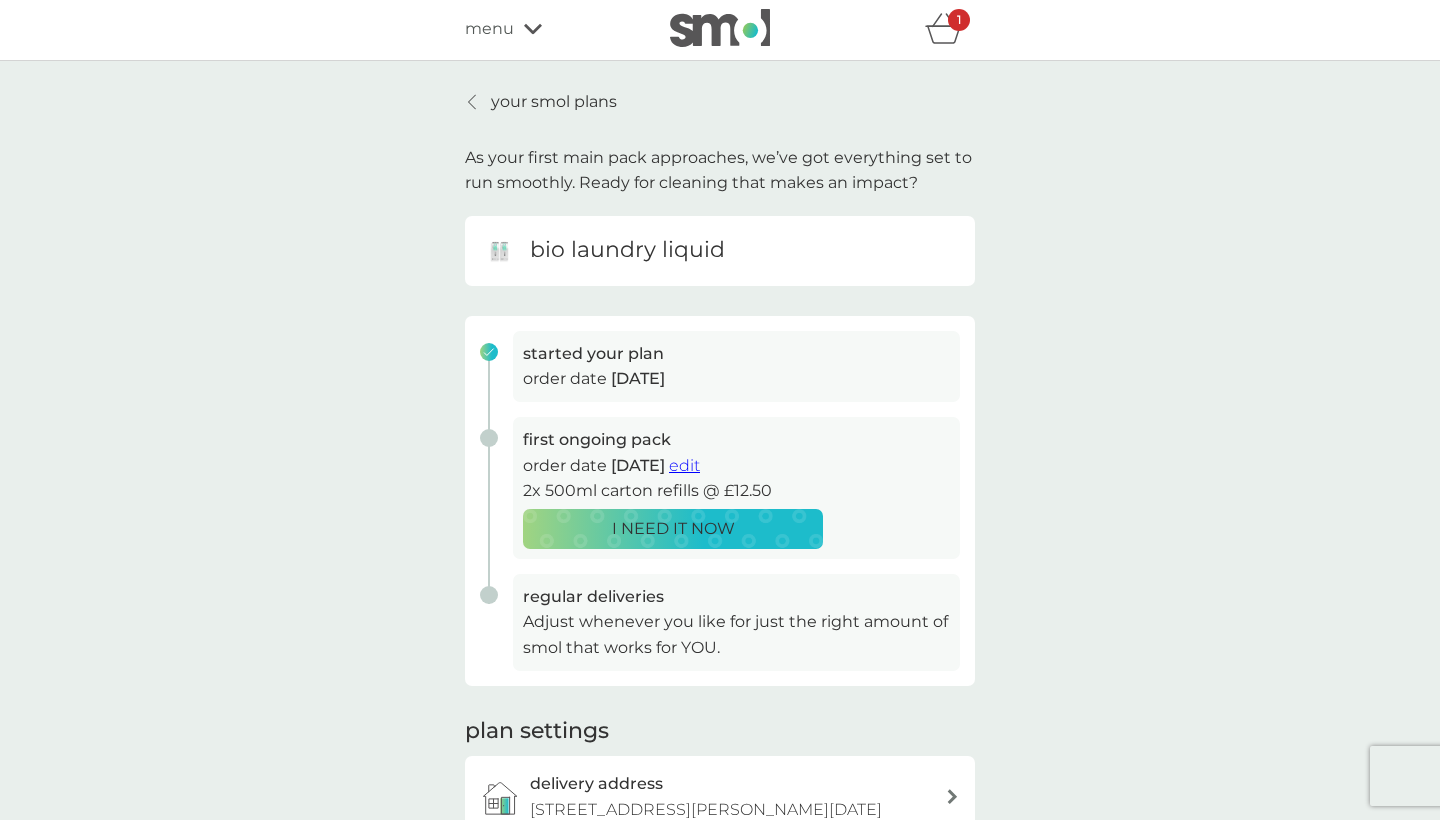 click on "Adjust whenever you like for just the right amount of smol that works for YOU." at bounding box center [736, 634] 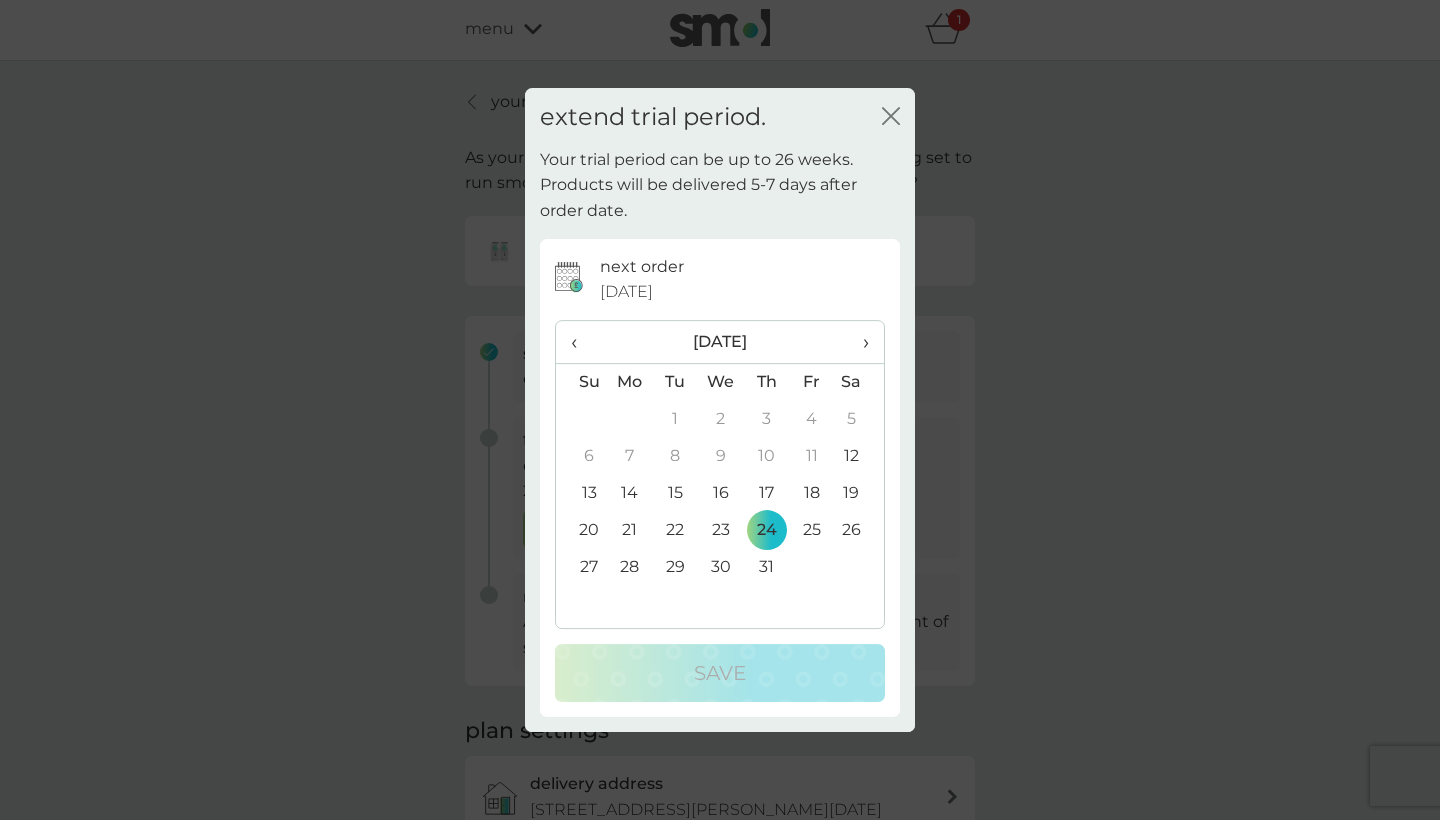 click on "close" 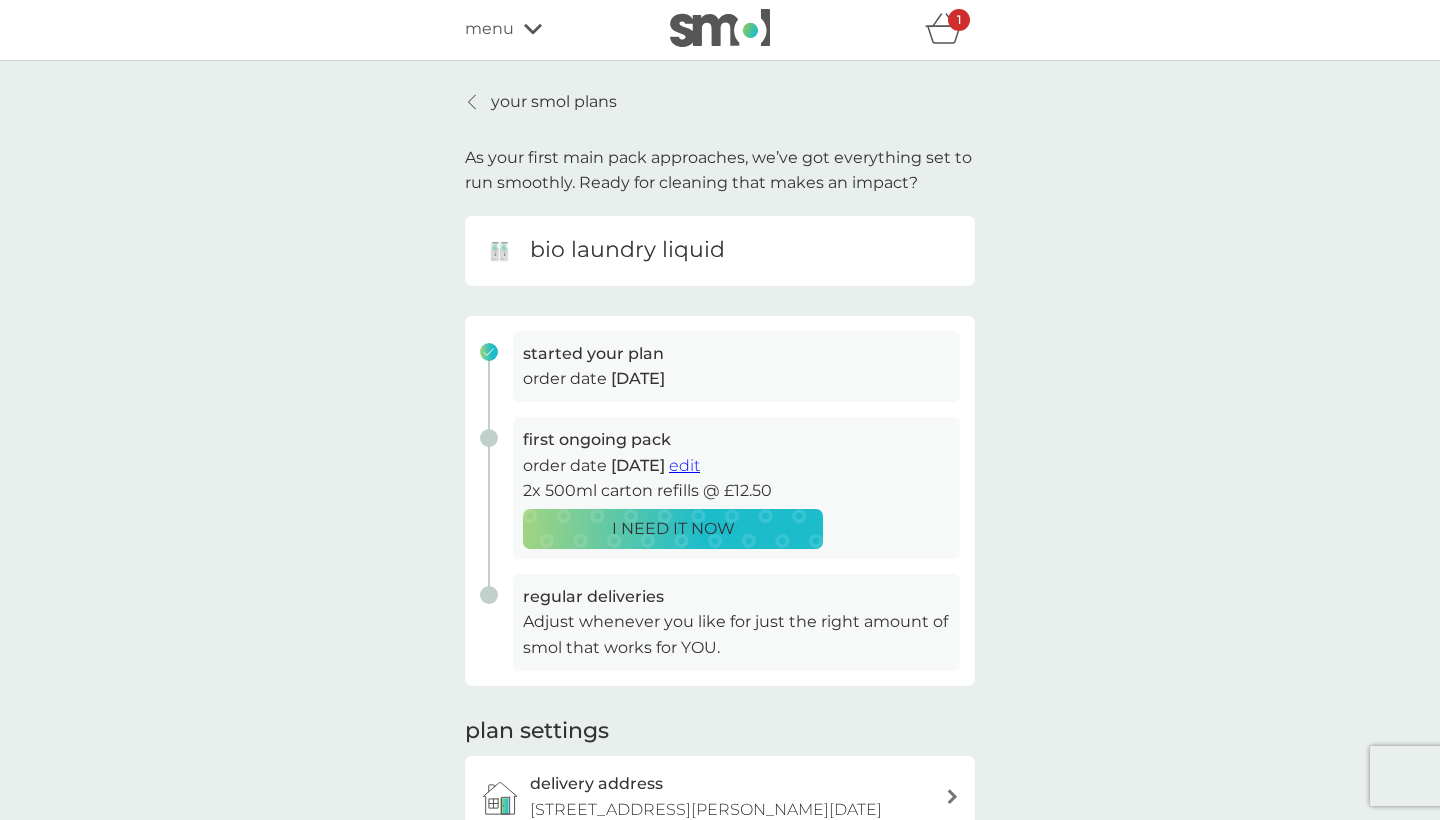 click on "started your plan" at bounding box center [593, 354] 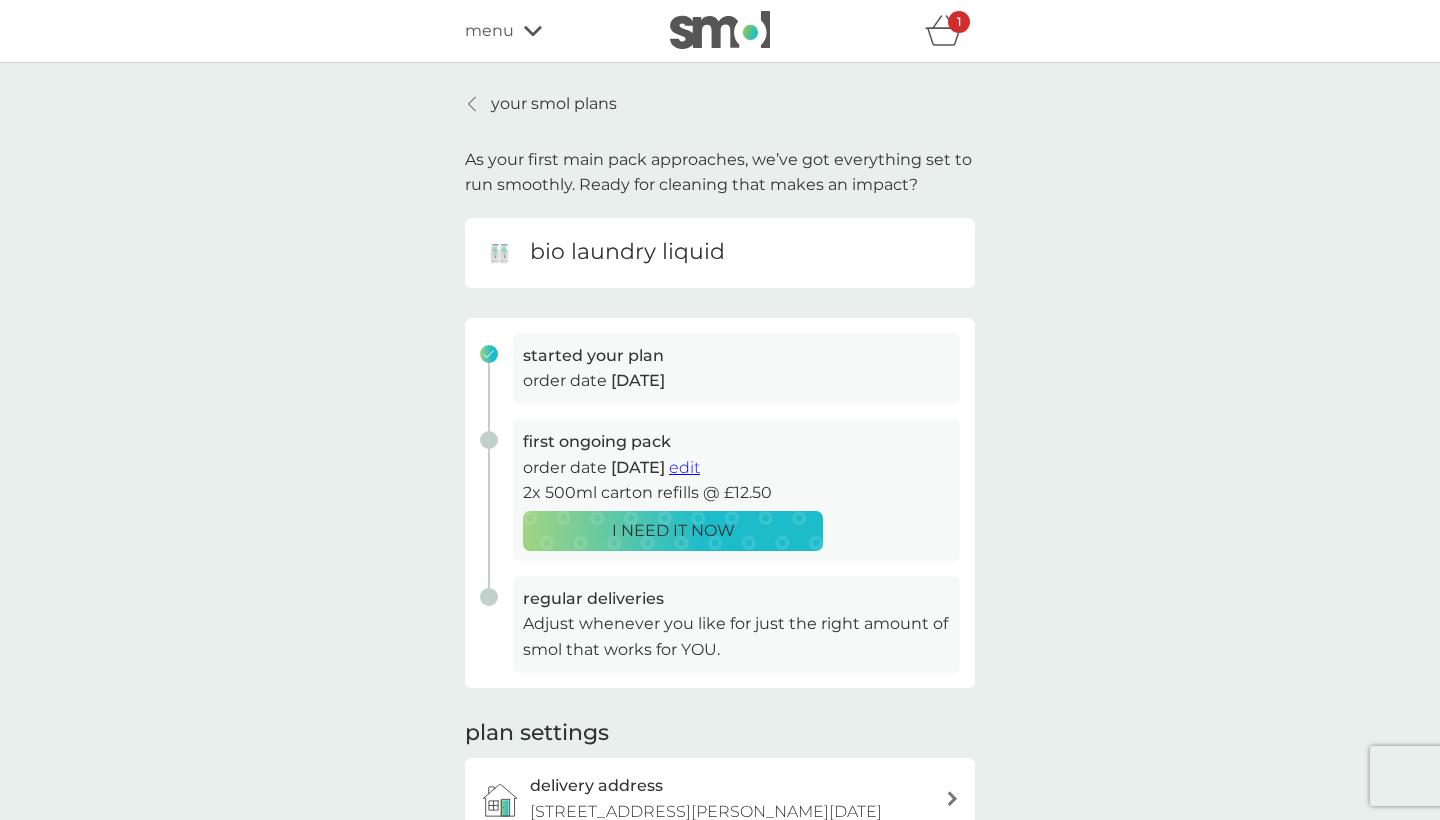 scroll, scrollTop: 0, scrollLeft: 0, axis: both 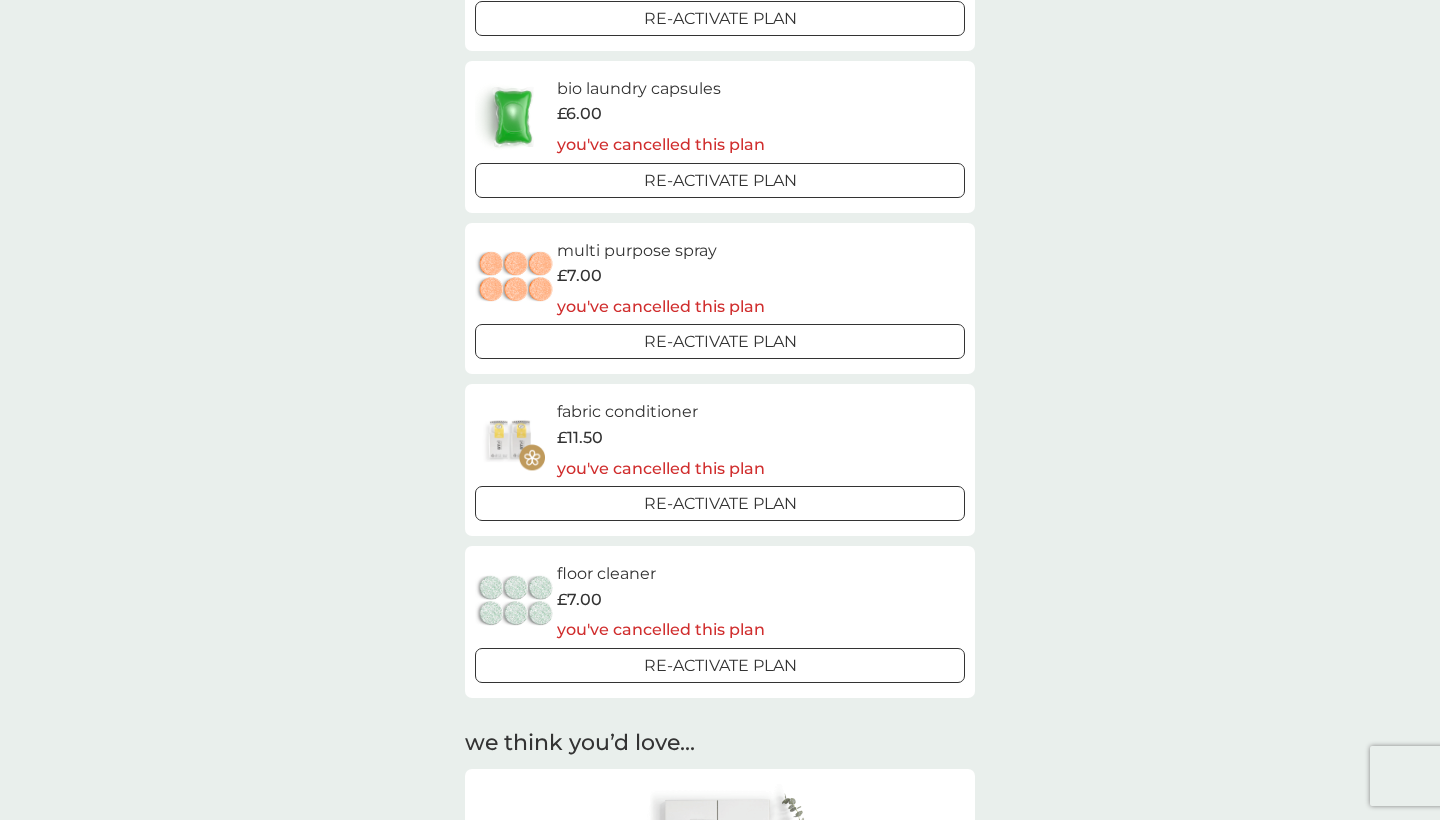 click on "Re-activate Plan" at bounding box center [720, 503] 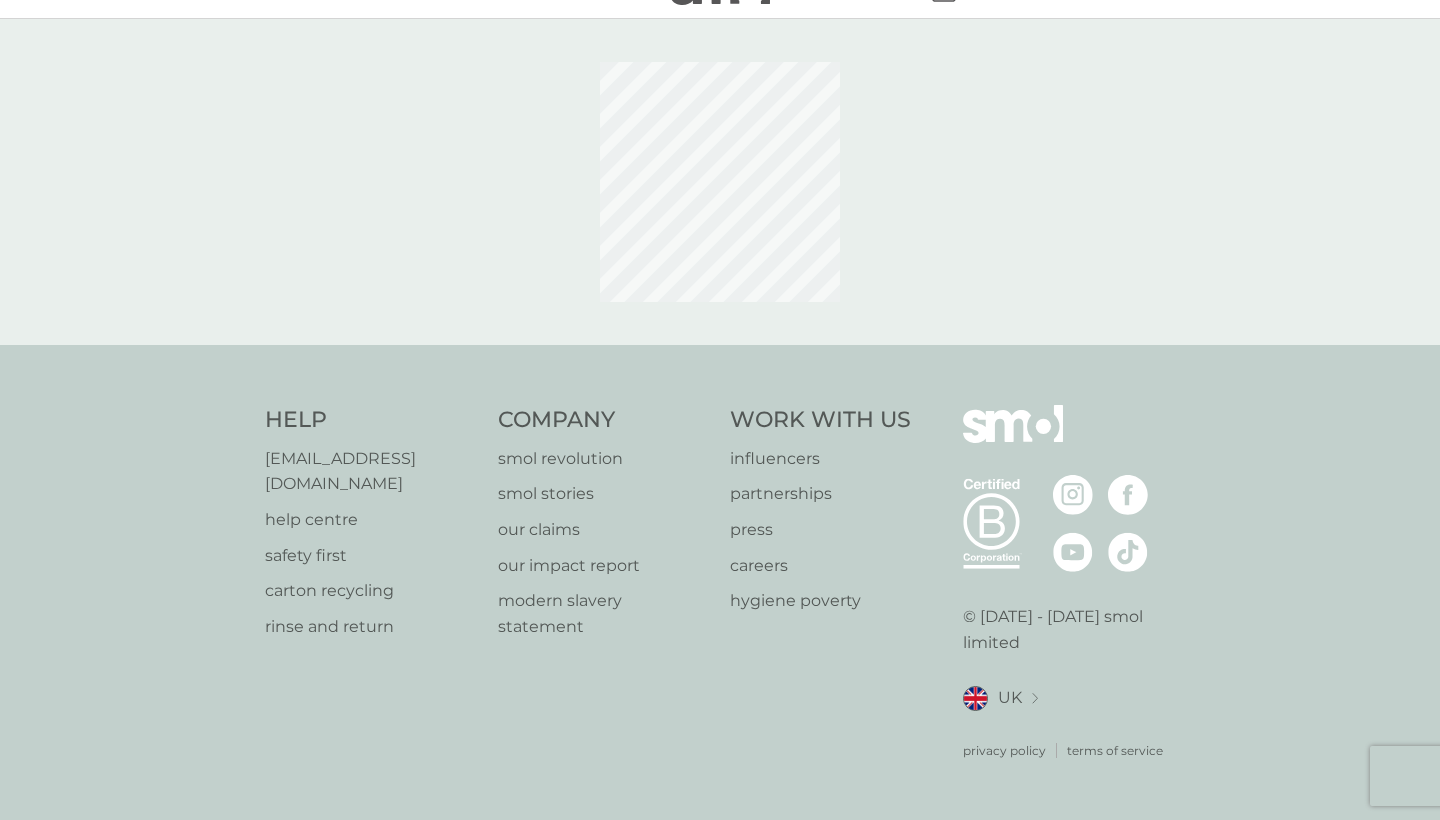 scroll, scrollTop: 0, scrollLeft: 0, axis: both 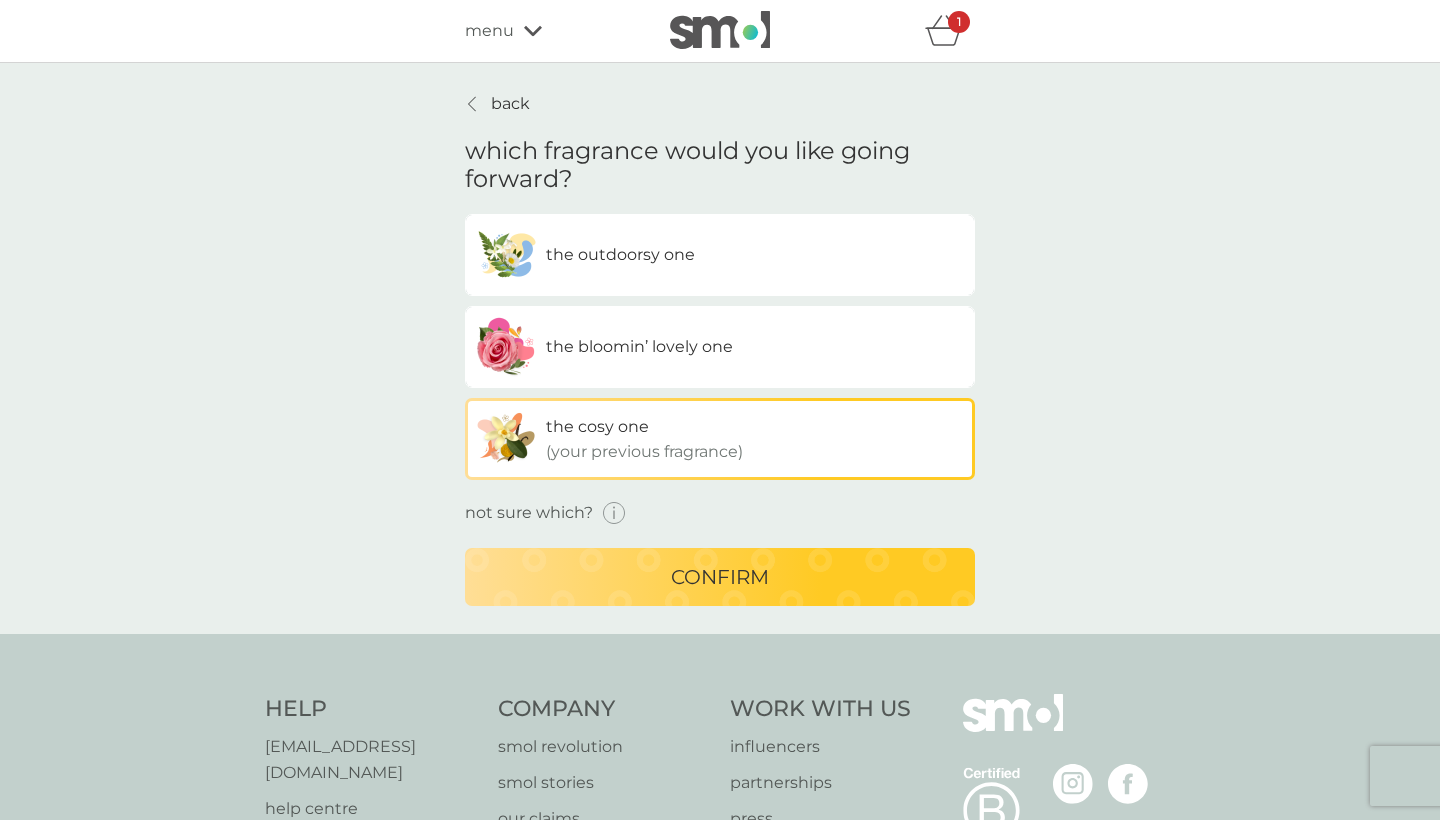 click on "confirm" at bounding box center [720, 577] 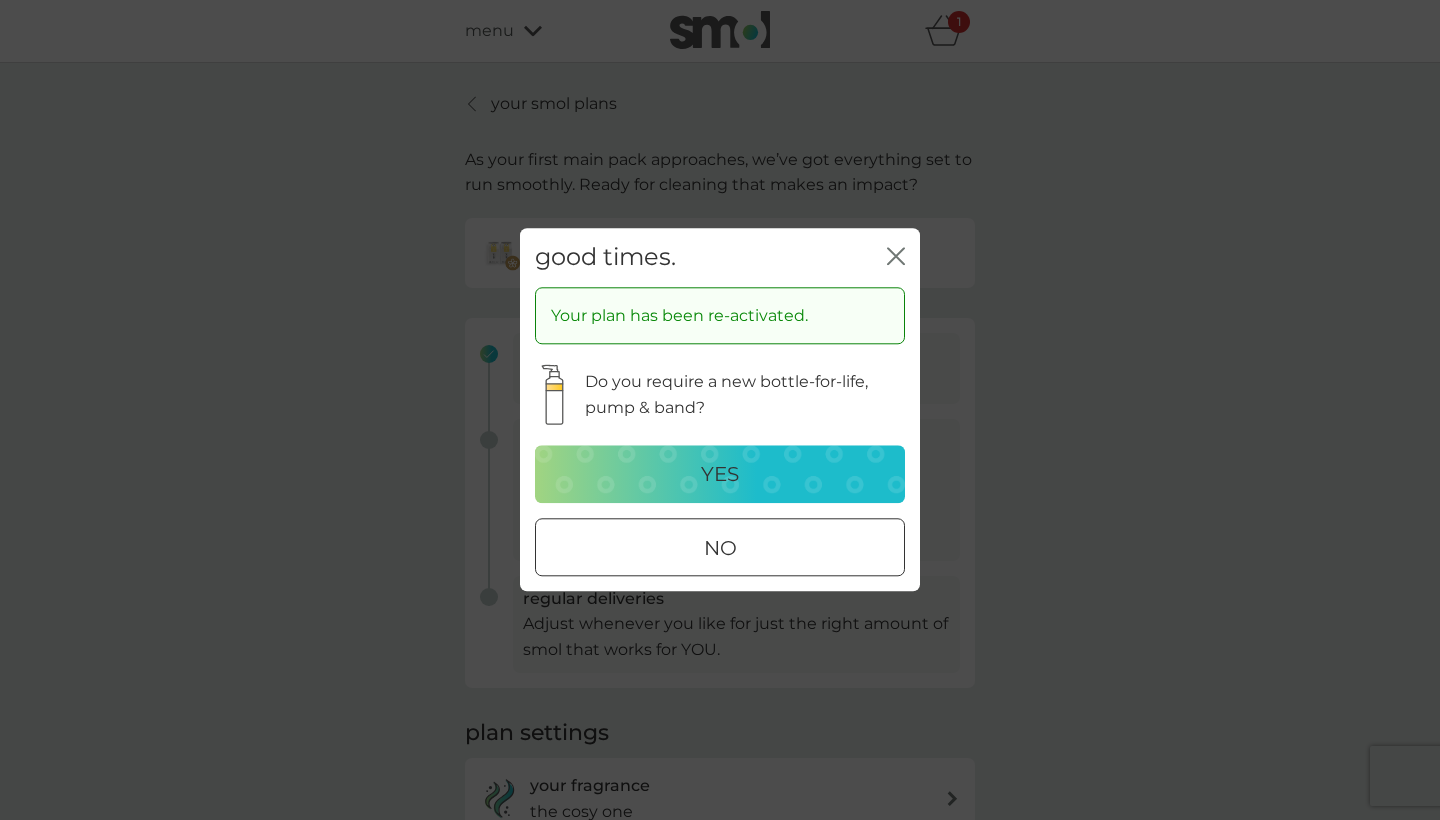 click on "no" at bounding box center (720, 549) 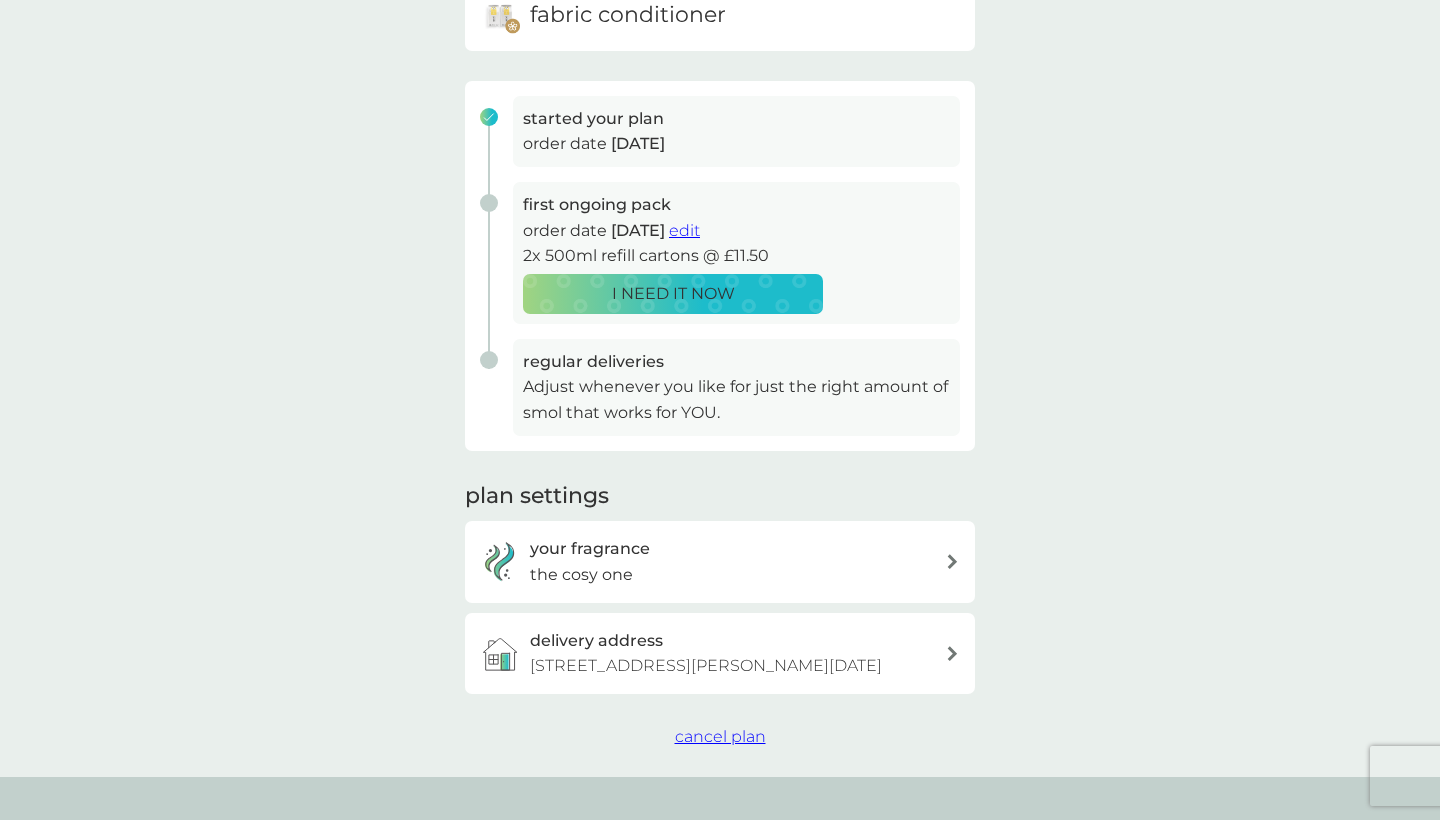 scroll, scrollTop: 242, scrollLeft: 0, axis: vertical 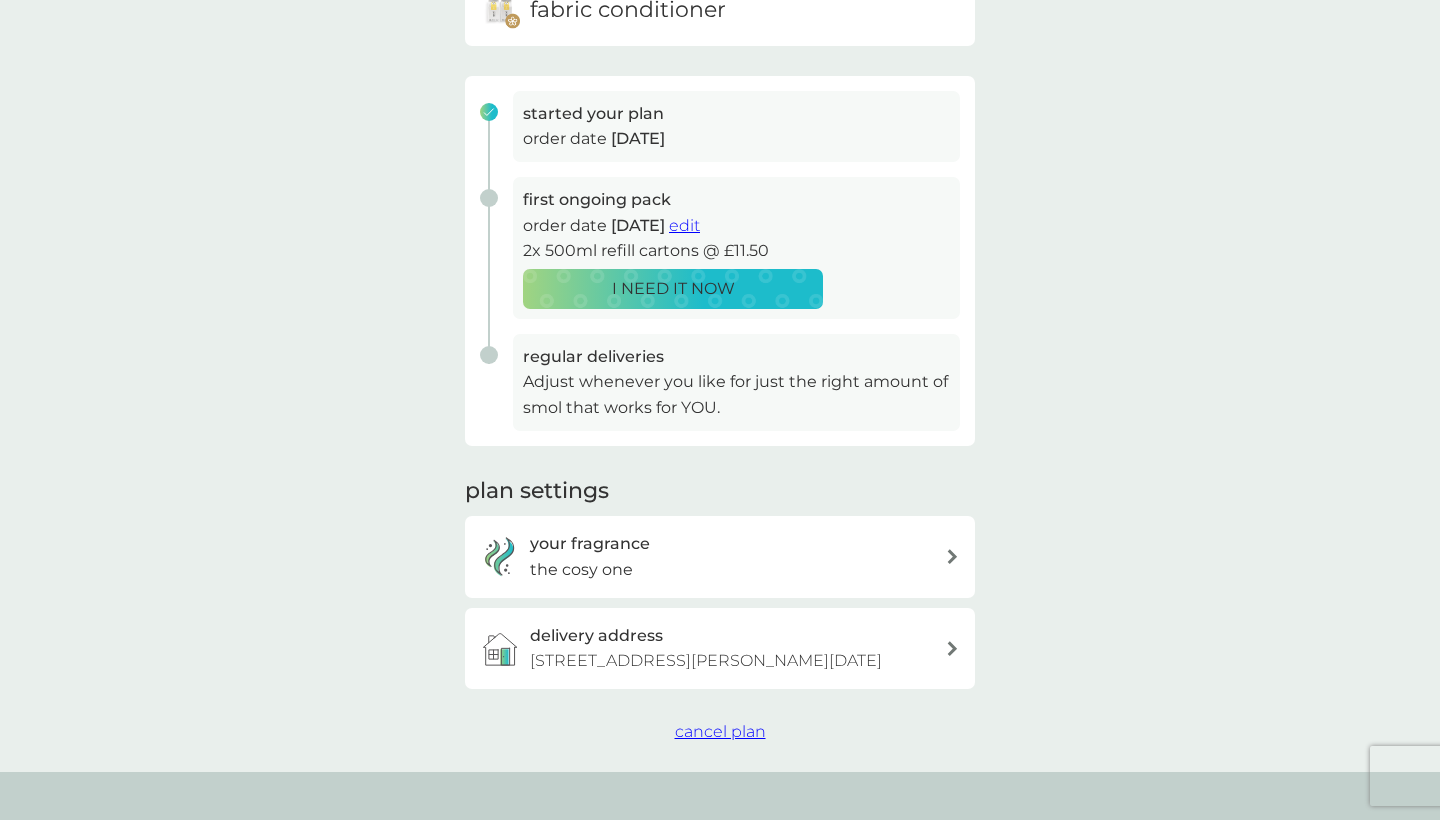 click on "I NEED IT NOW" at bounding box center (673, 289) 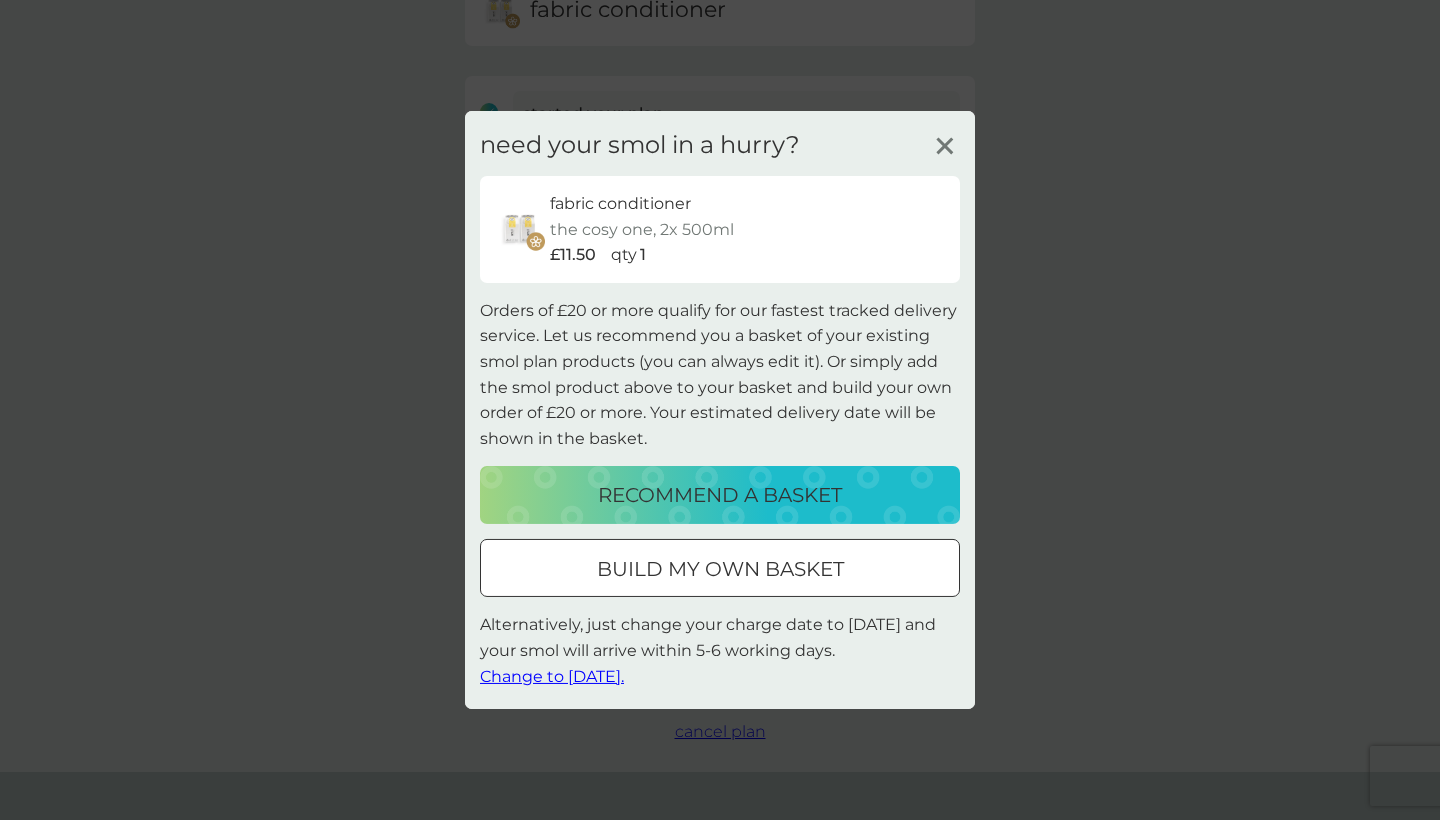 click on "build my own basket" at bounding box center (720, 569) 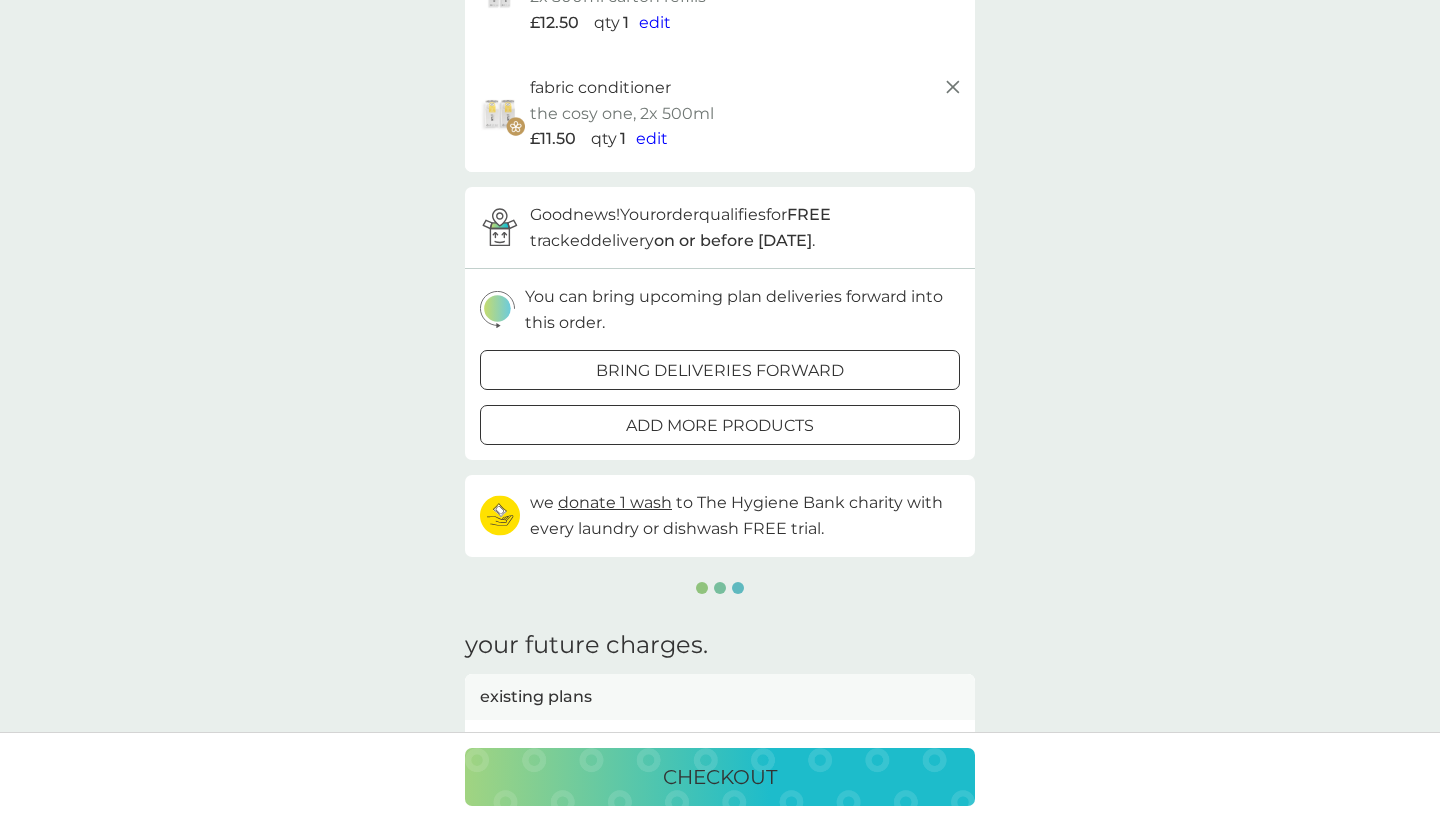 scroll, scrollTop: 0, scrollLeft: 0, axis: both 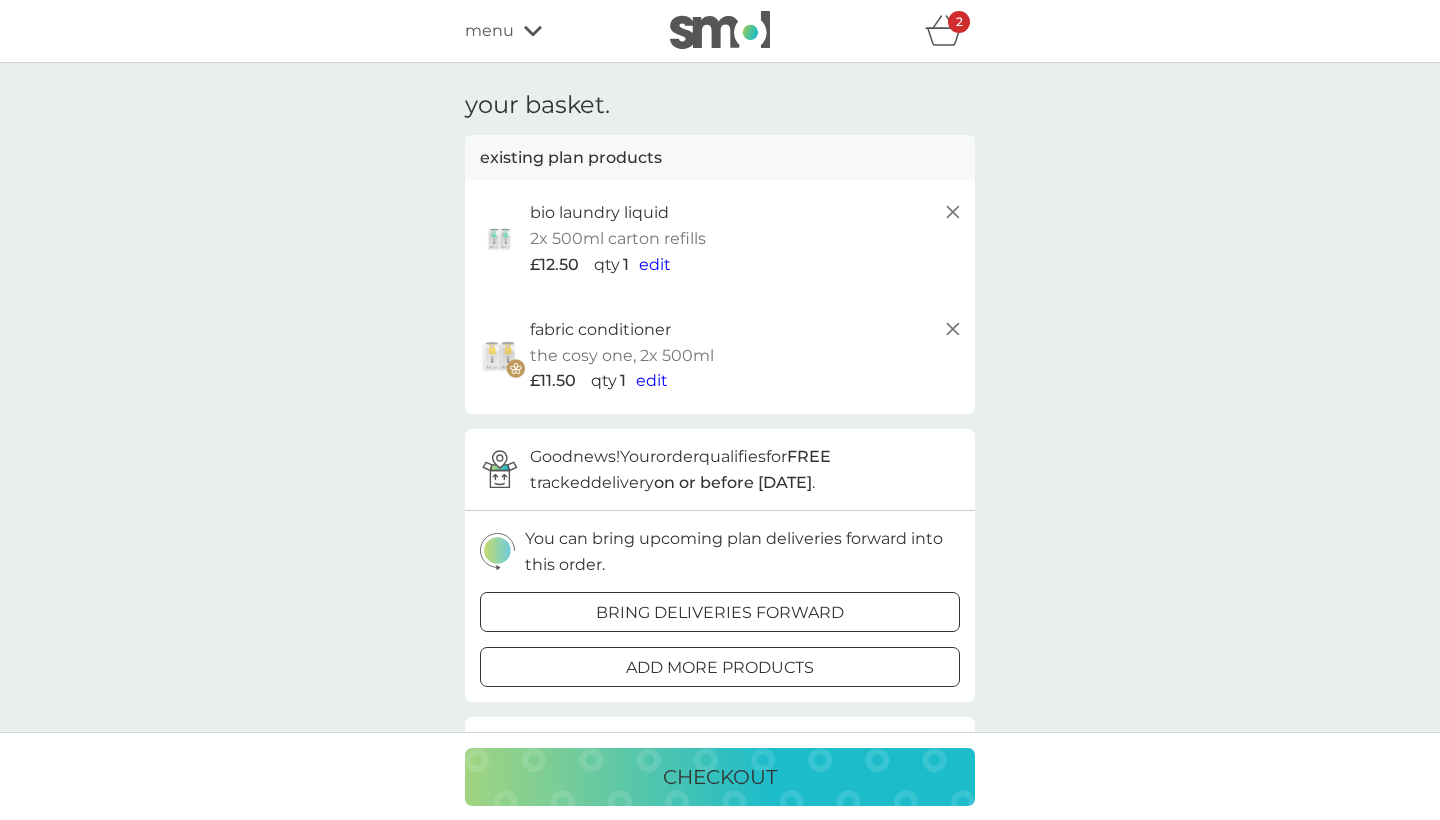 click on "edit" at bounding box center (655, 264) 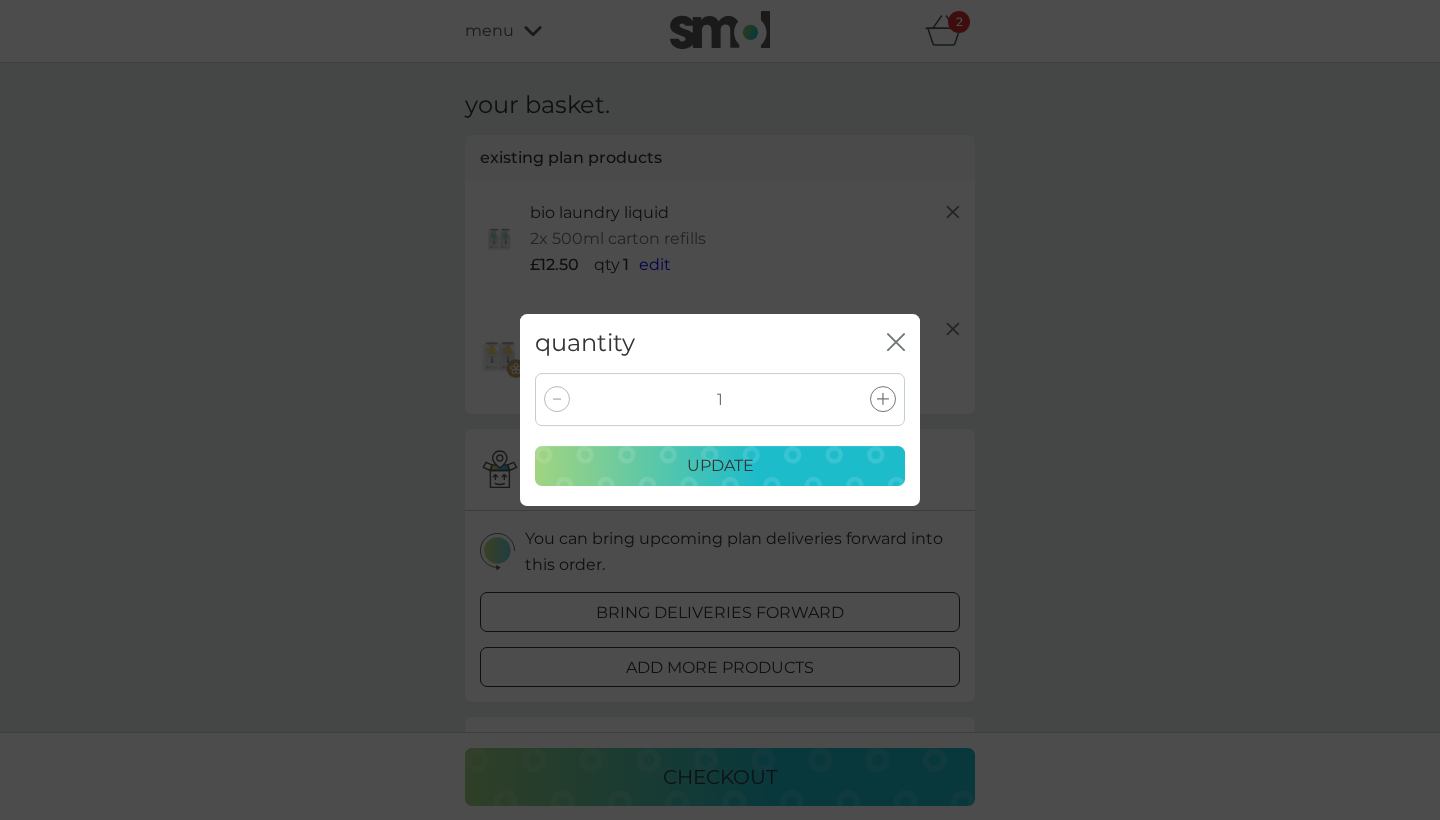 click 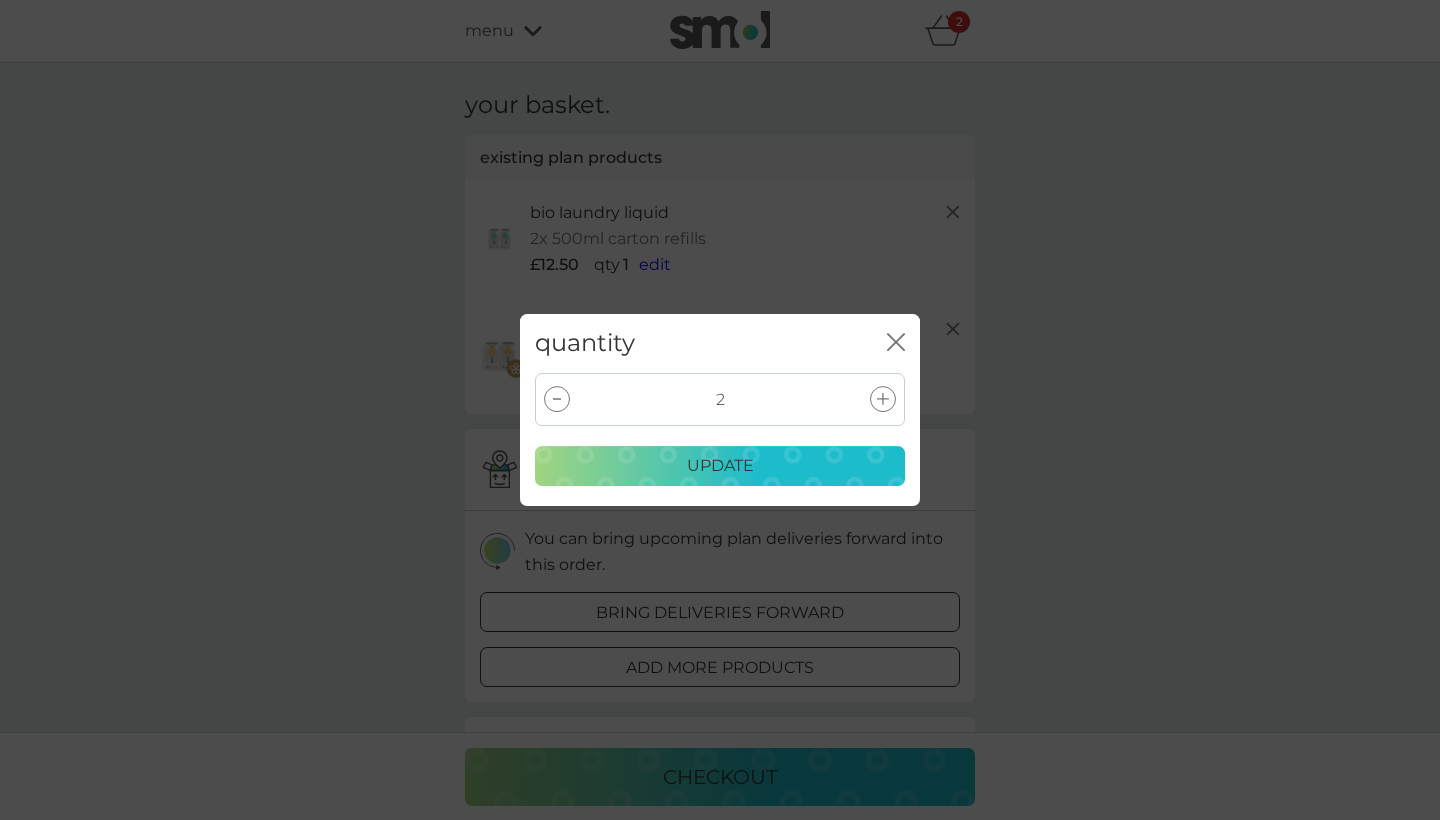 click 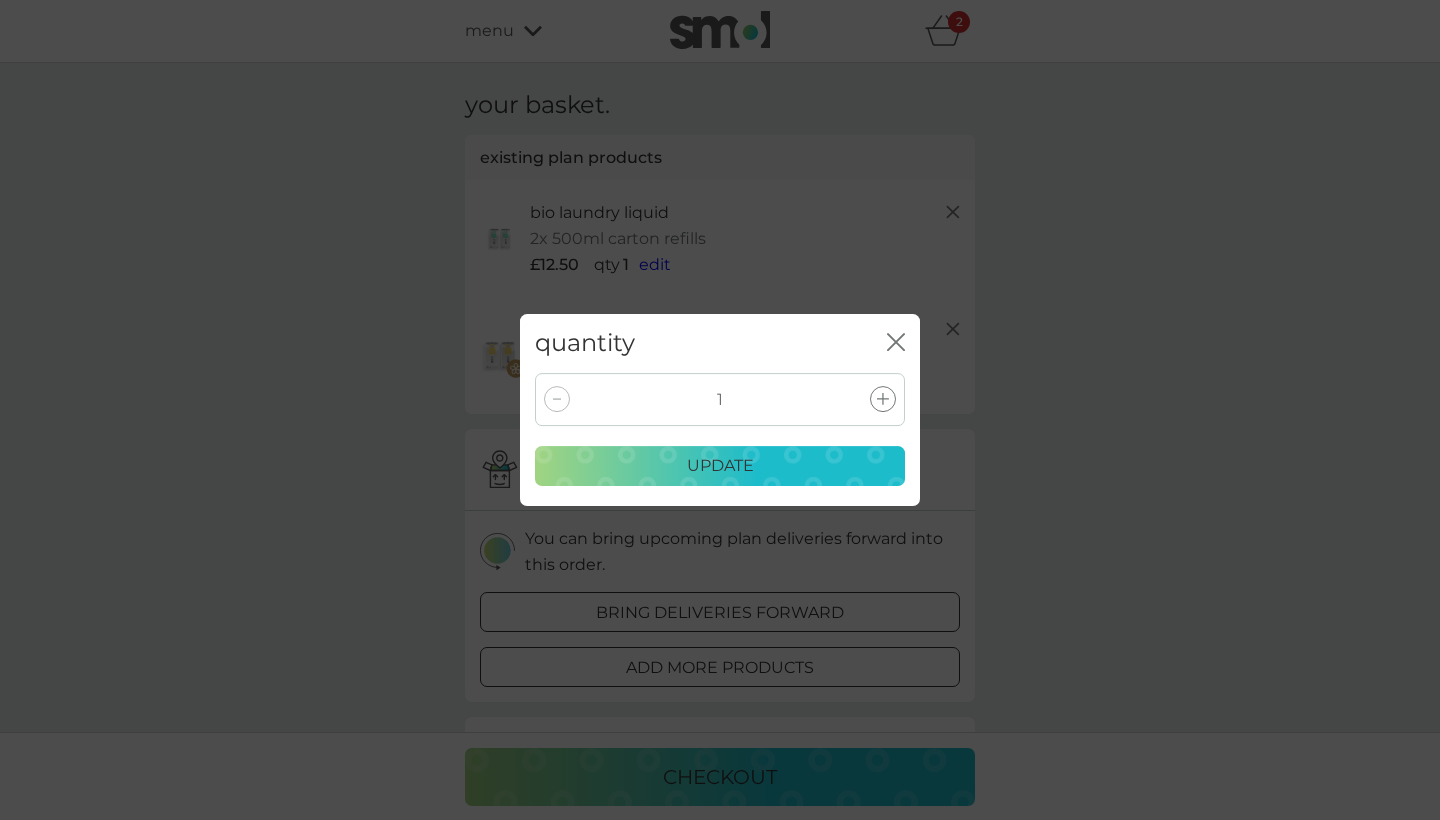 click on "close" 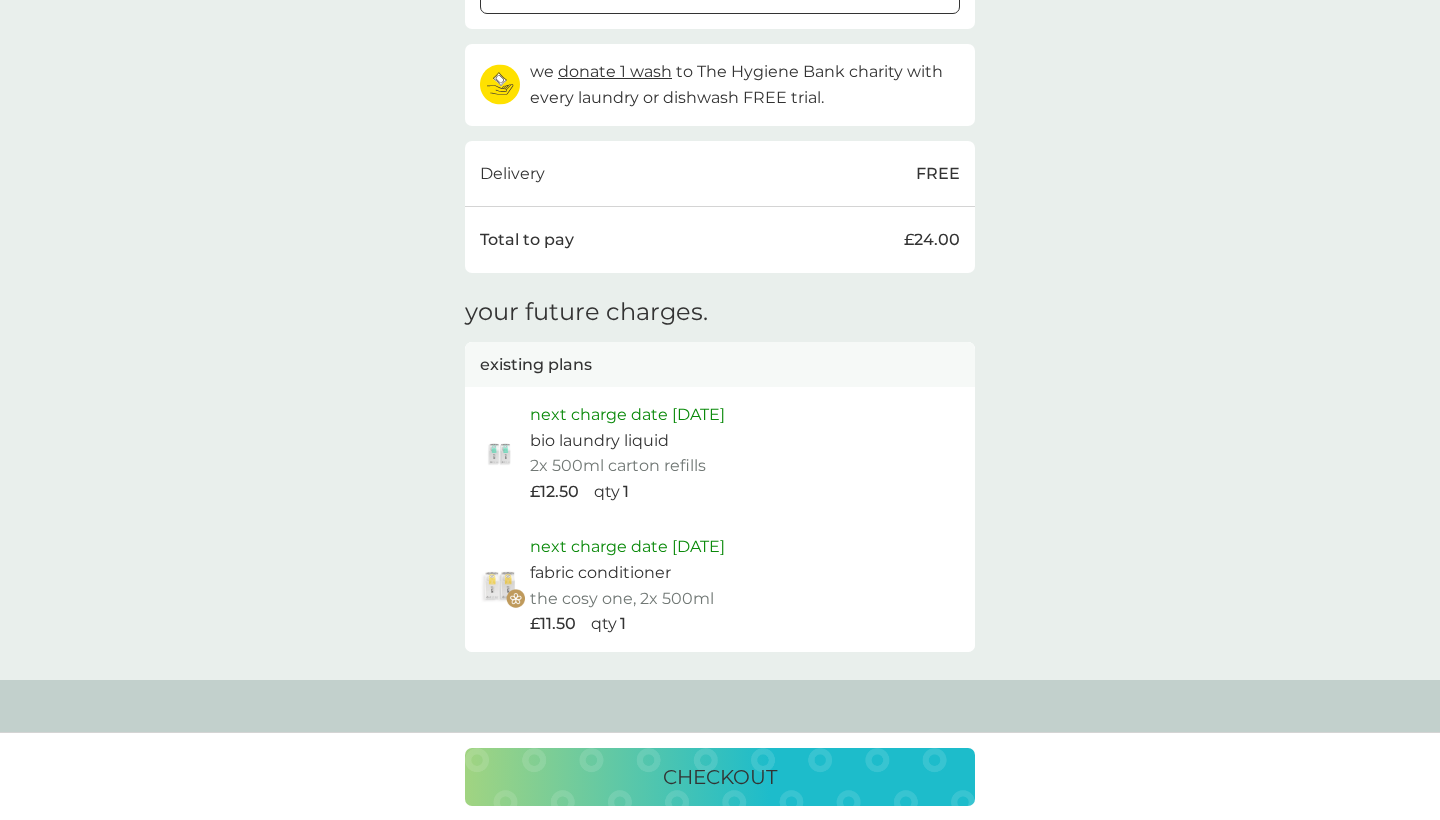 scroll, scrollTop: 681, scrollLeft: 0, axis: vertical 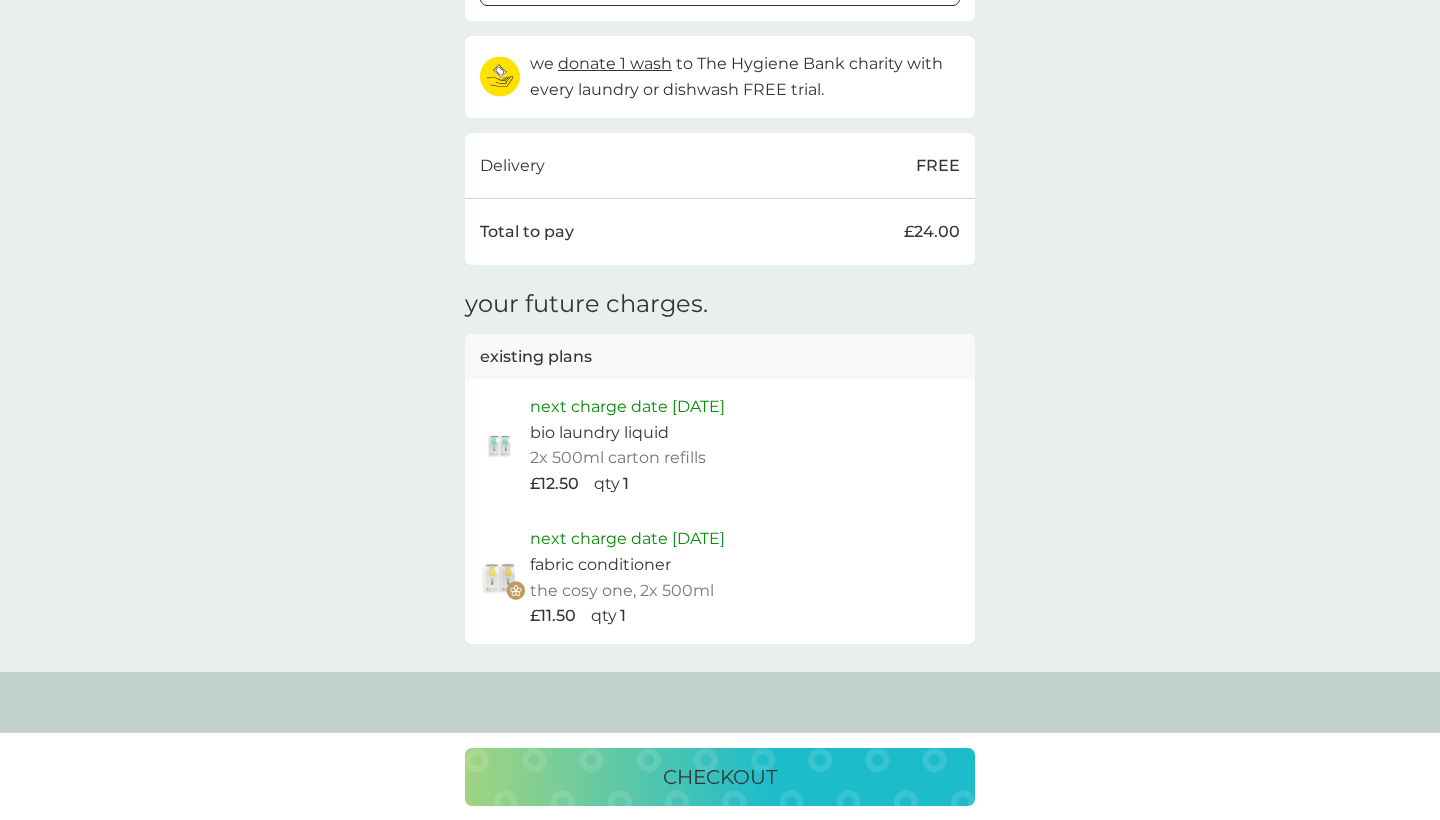 click on "checkout" at bounding box center (720, 777) 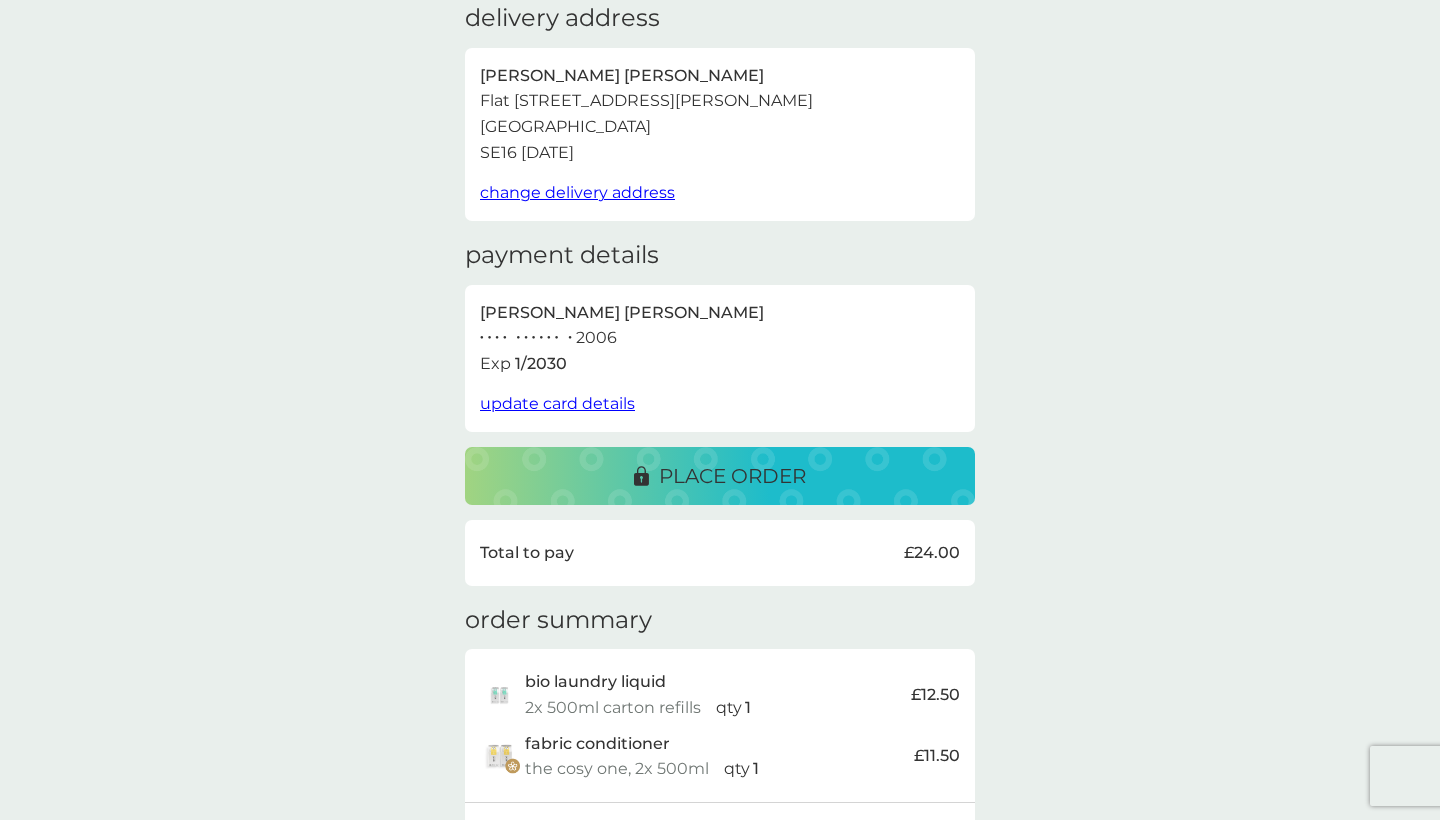 scroll, scrollTop: 88, scrollLeft: 0, axis: vertical 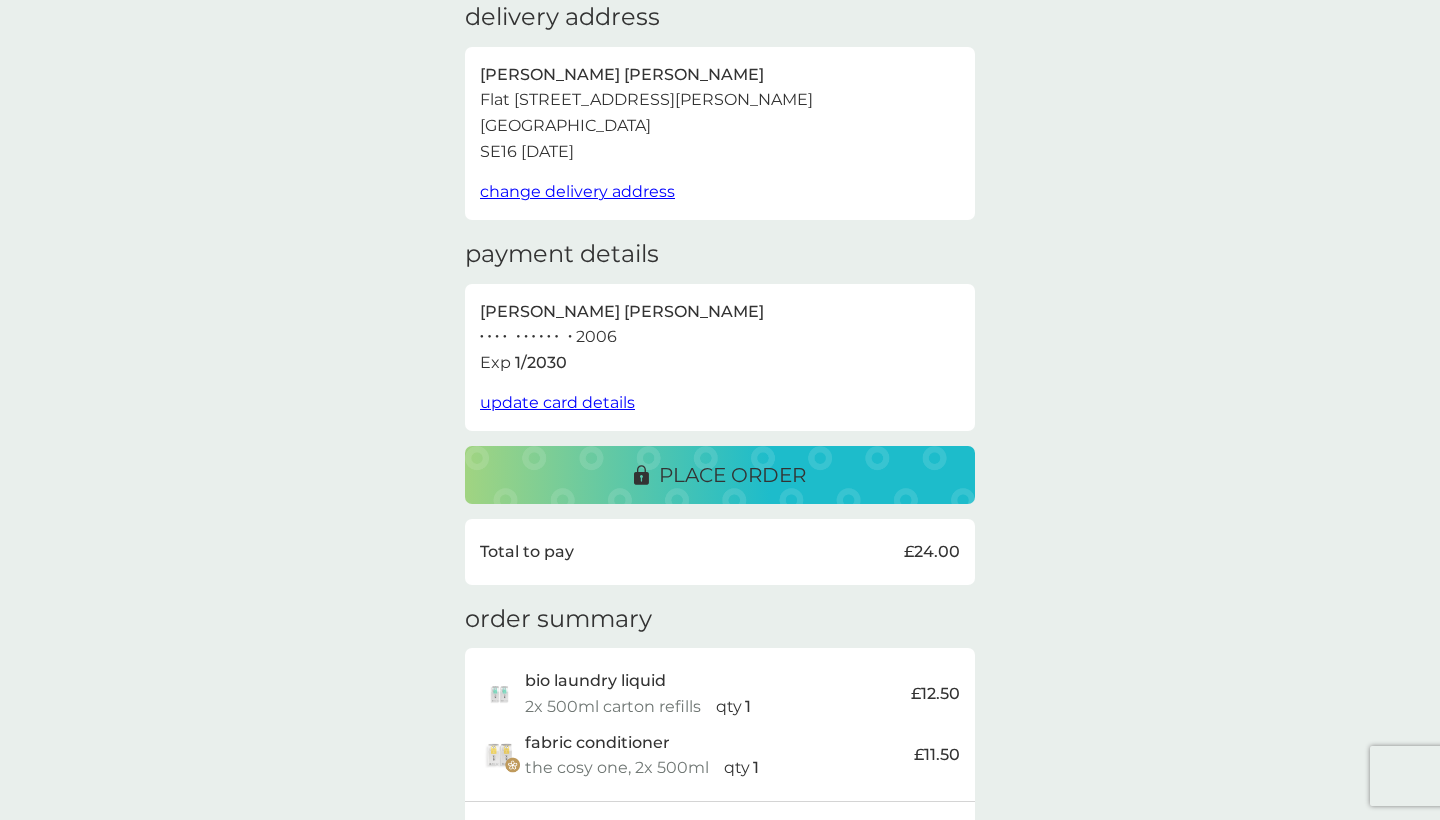 click on "update card details" at bounding box center (557, 402) 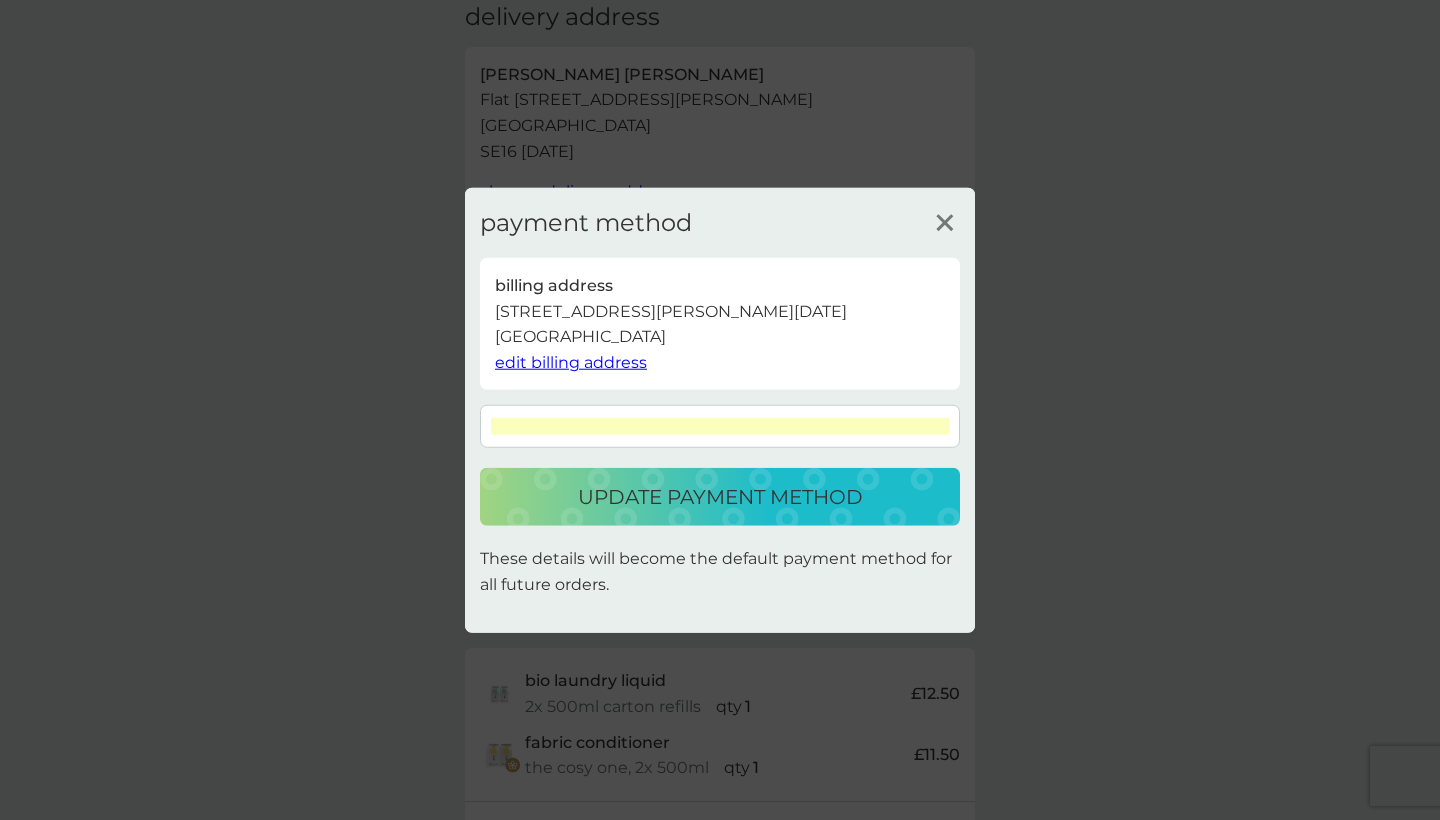 click on "update payment method" at bounding box center (720, 497) 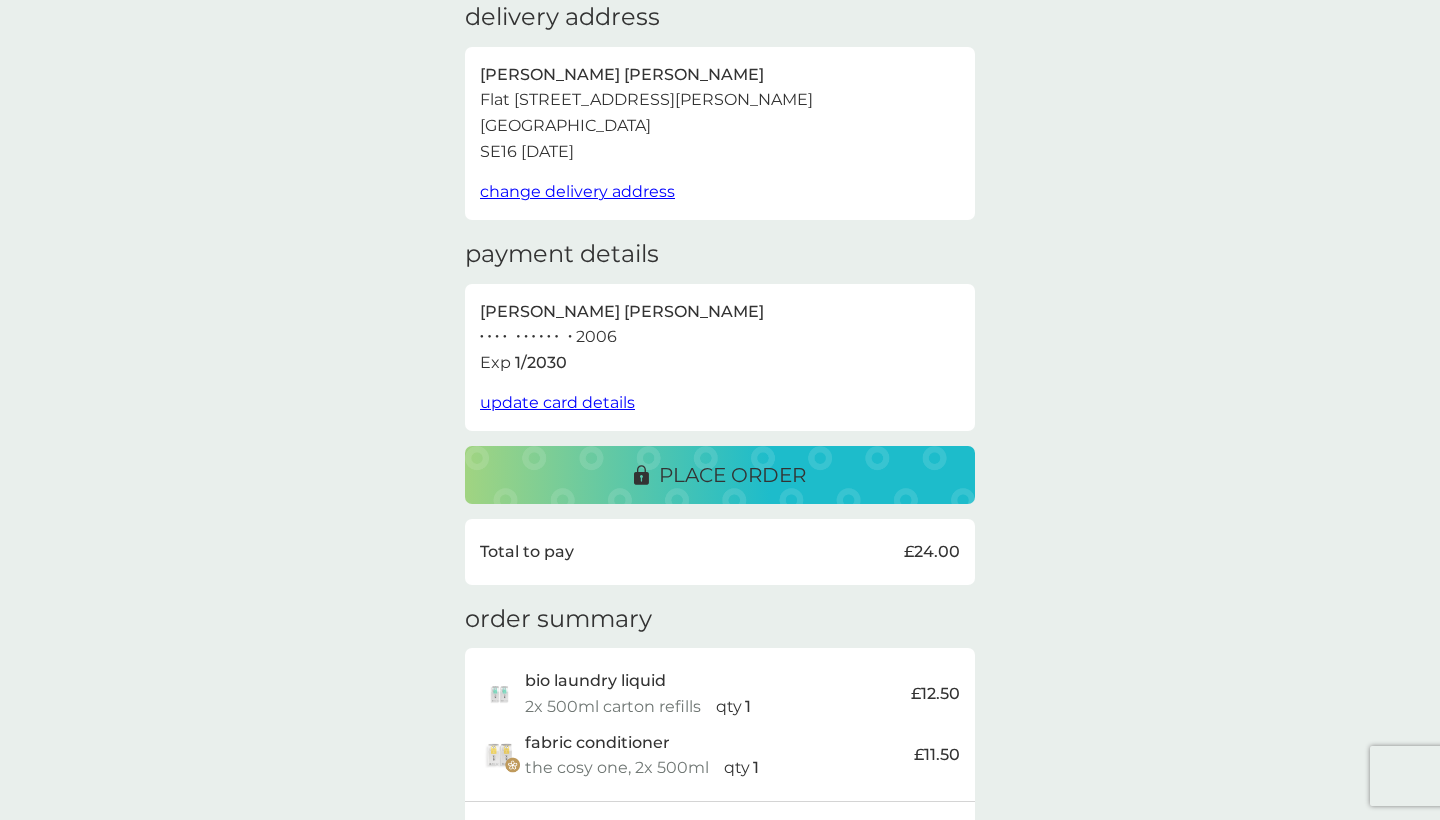 click on "place order" at bounding box center [732, 475] 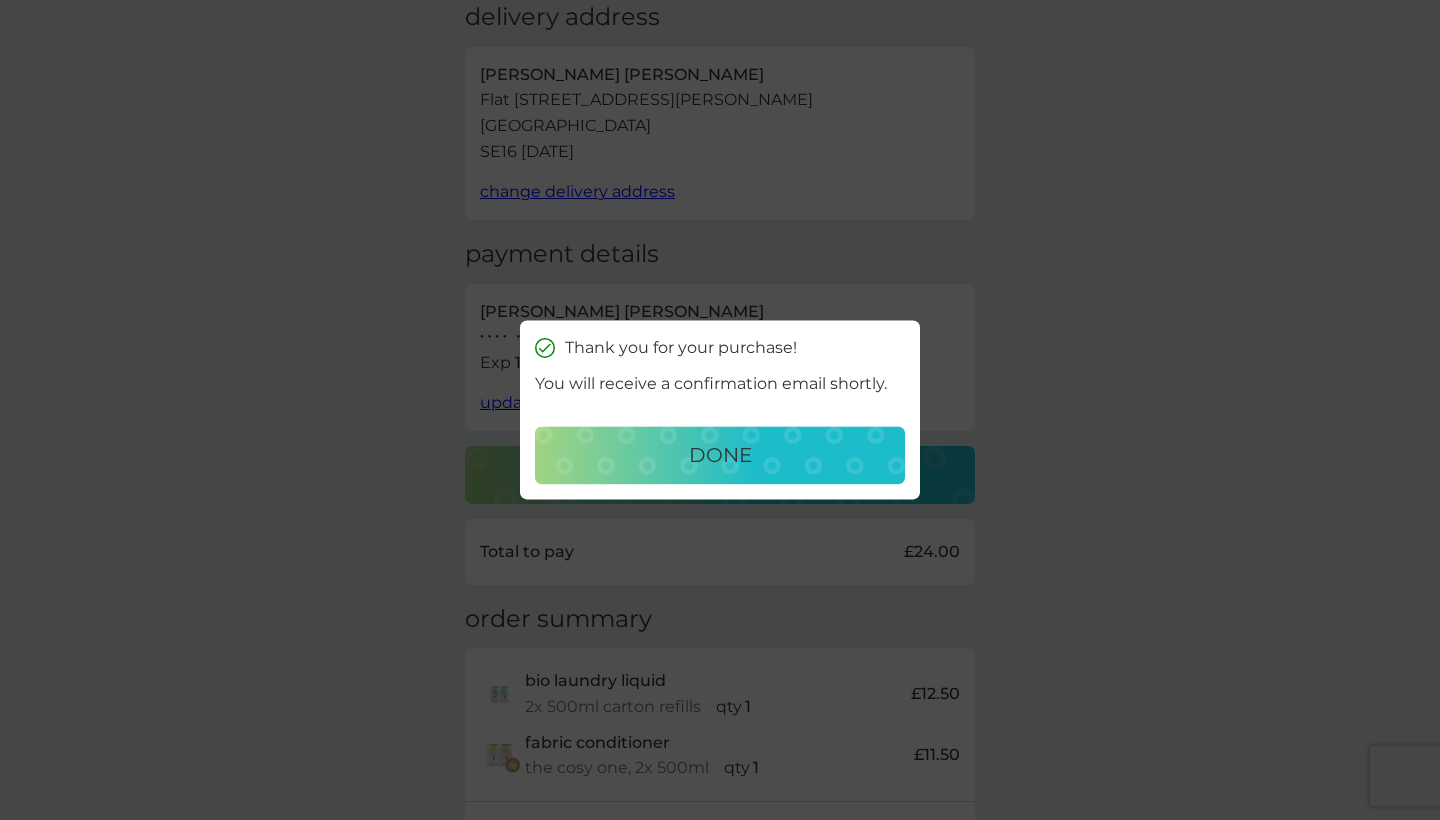 click on "done" at bounding box center [720, 456] 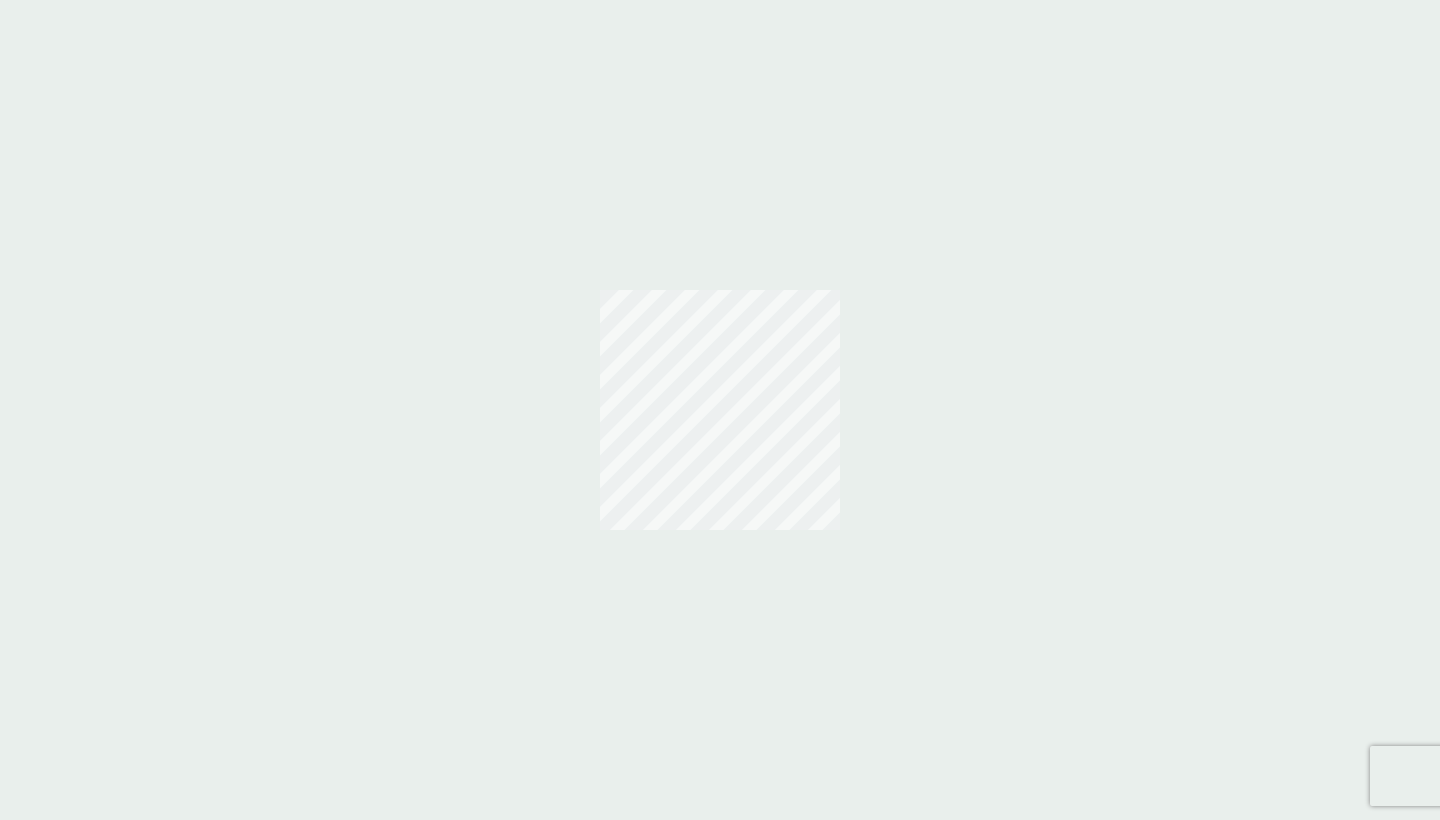 scroll, scrollTop: 0, scrollLeft: 0, axis: both 